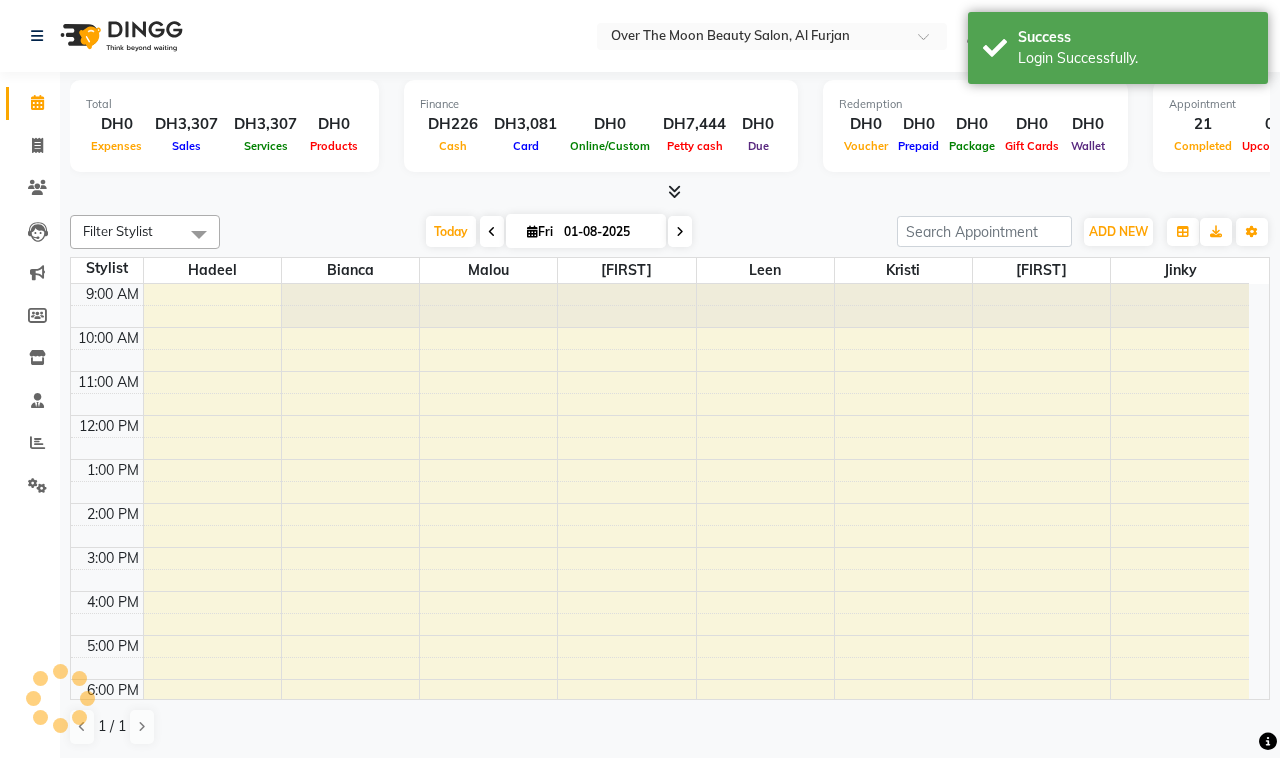 scroll, scrollTop: 0, scrollLeft: 0, axis: both 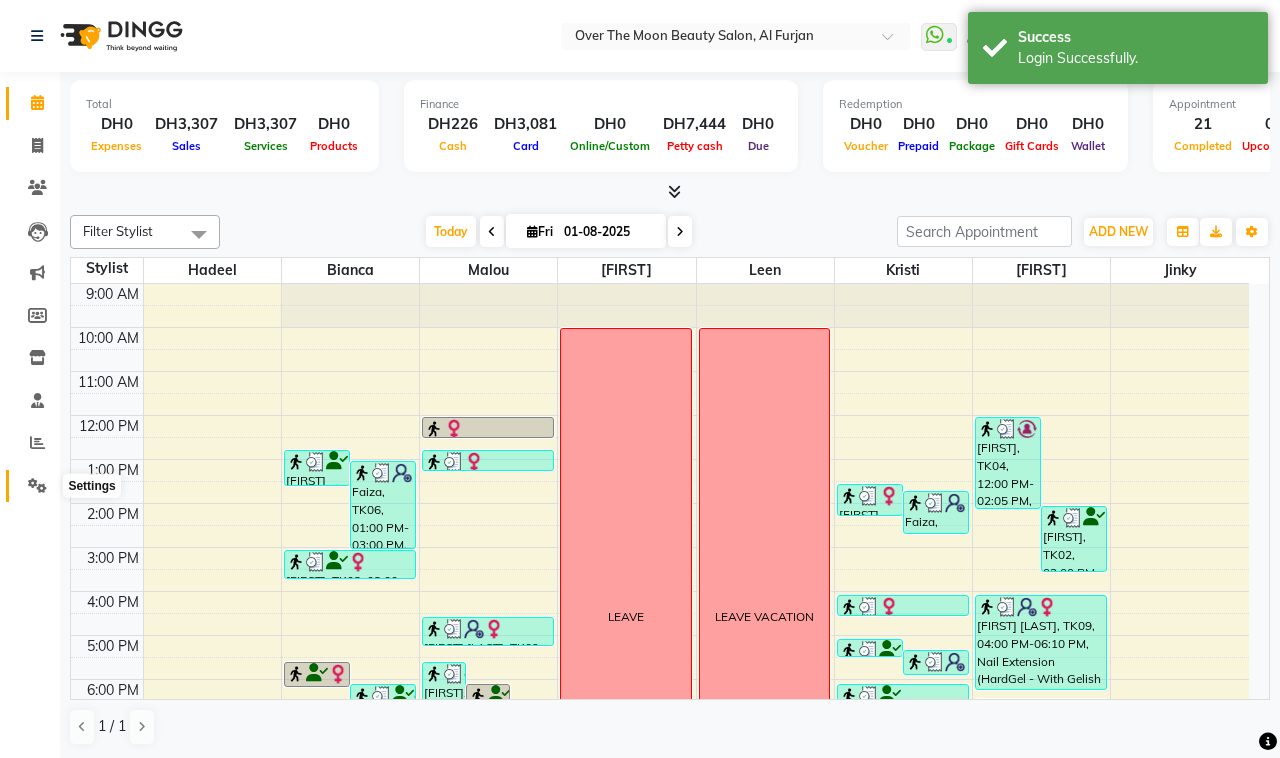 click 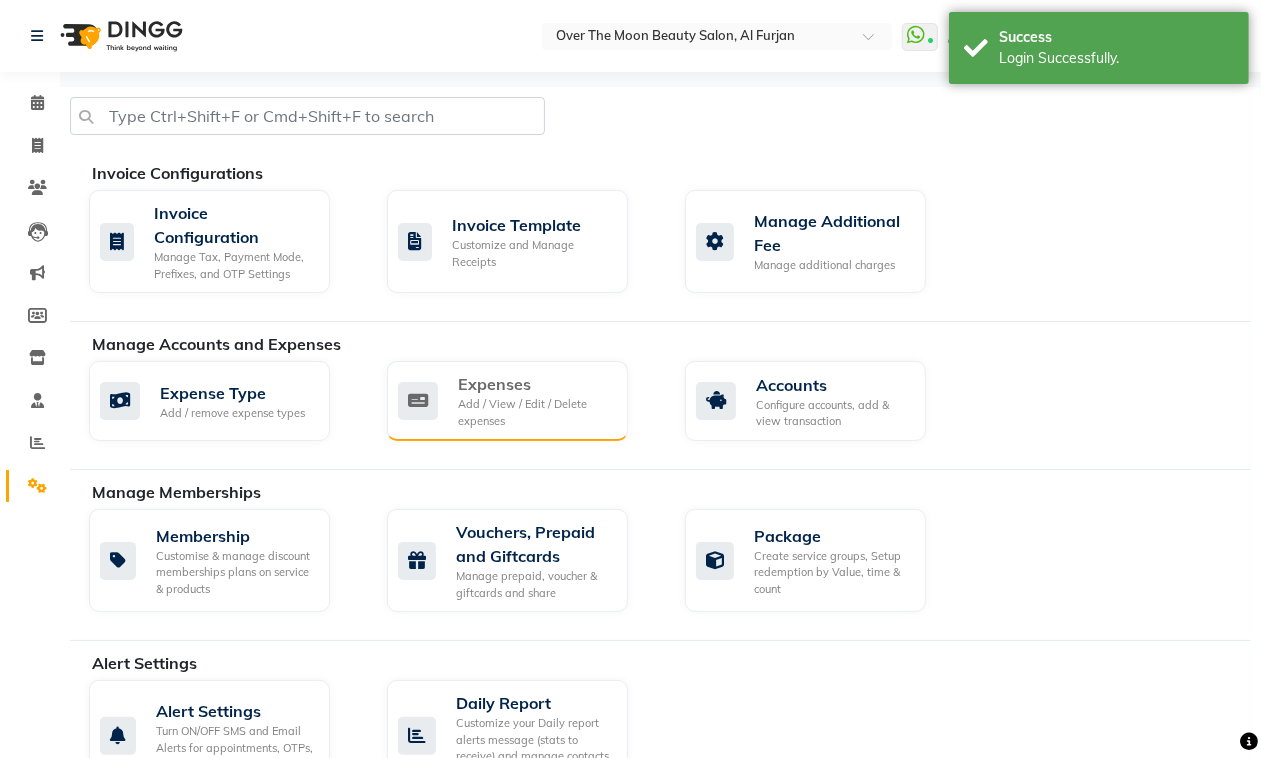 click on "Add / View / Edit / Delete expenses" 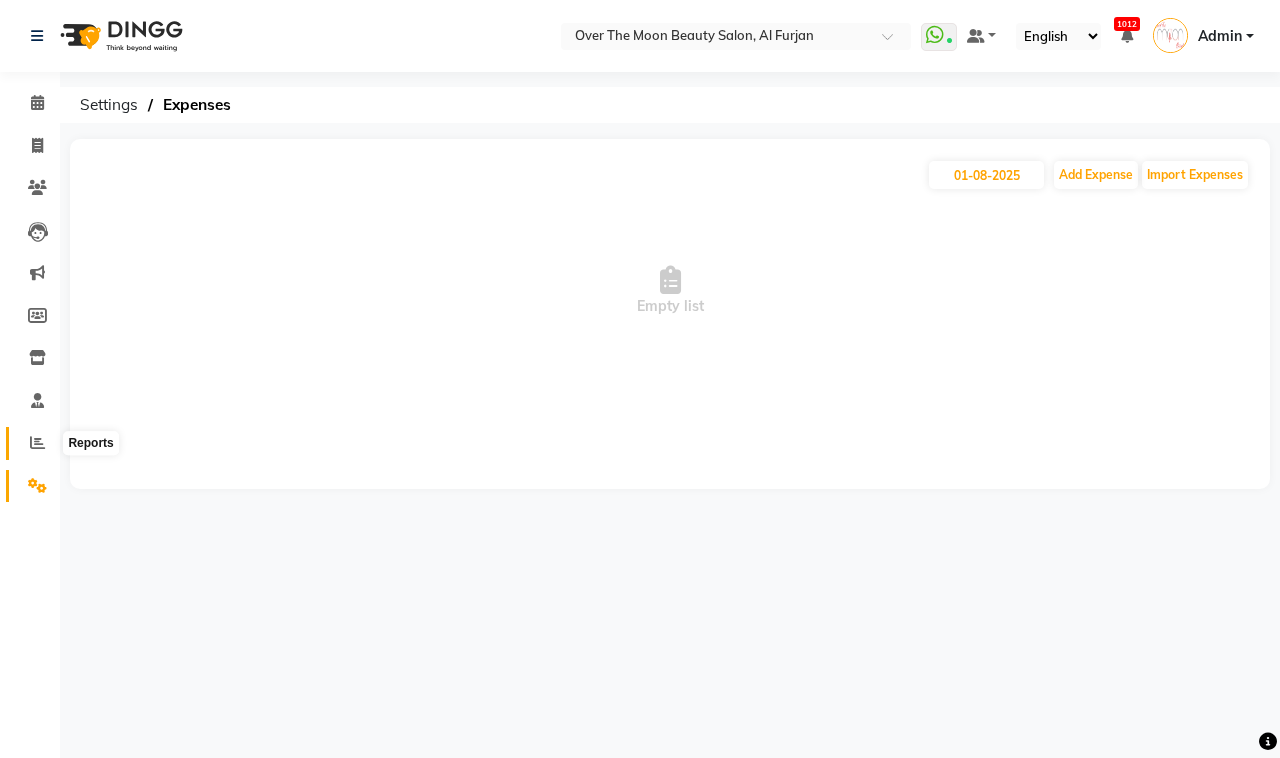 click 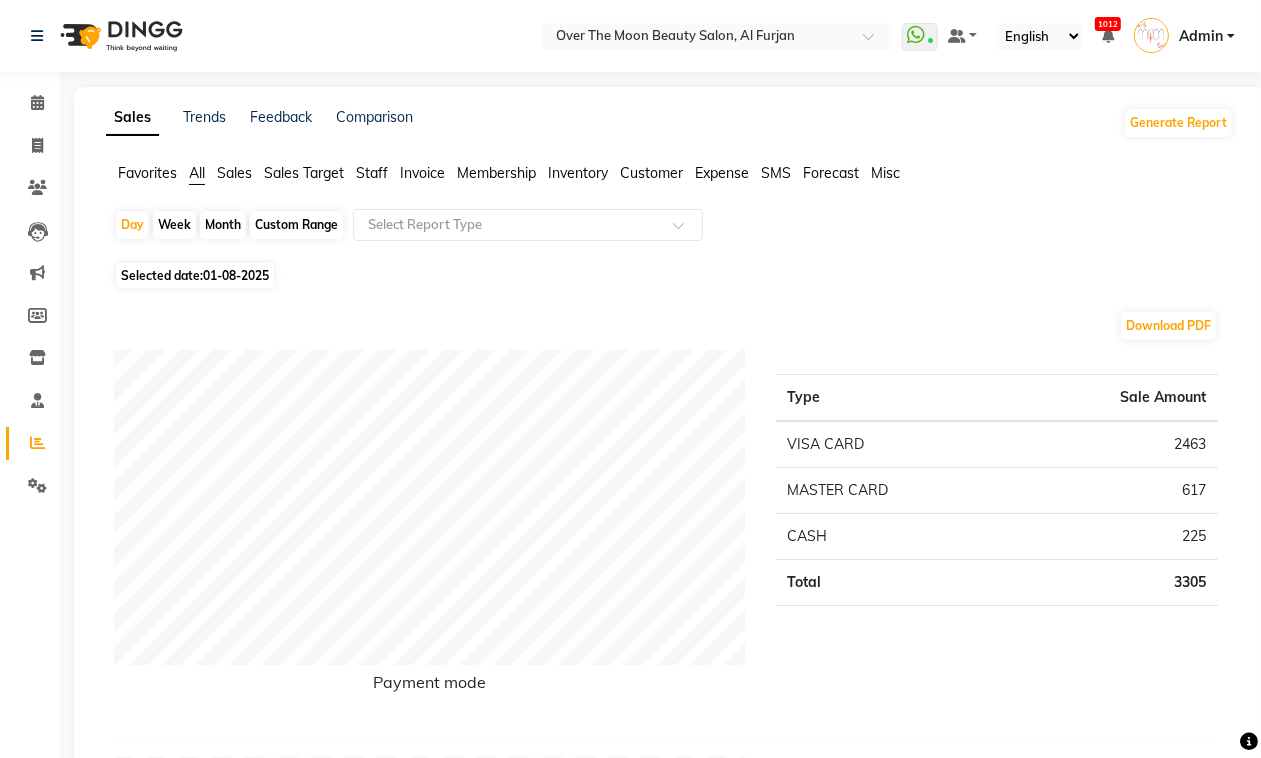 click on "Expense" 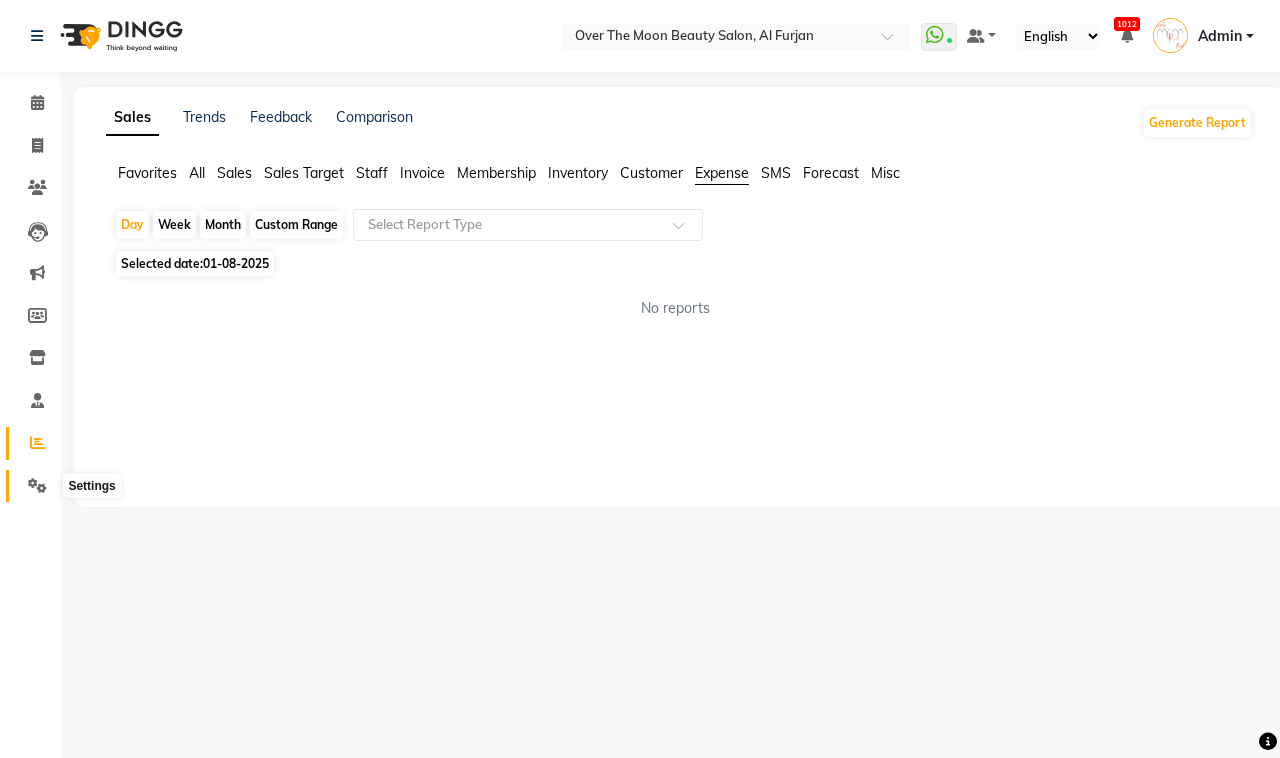 click 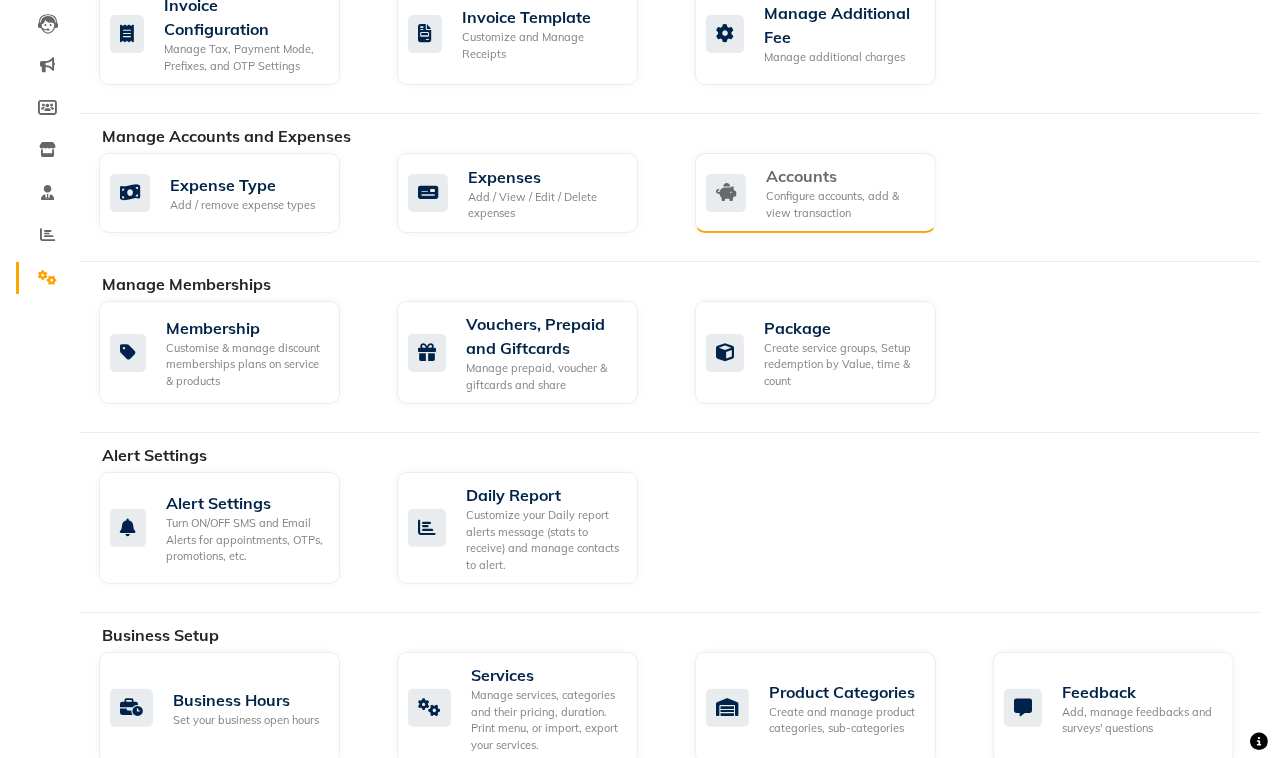 scroll, scrollTop: 0, scrollLeft: 0, axis: both 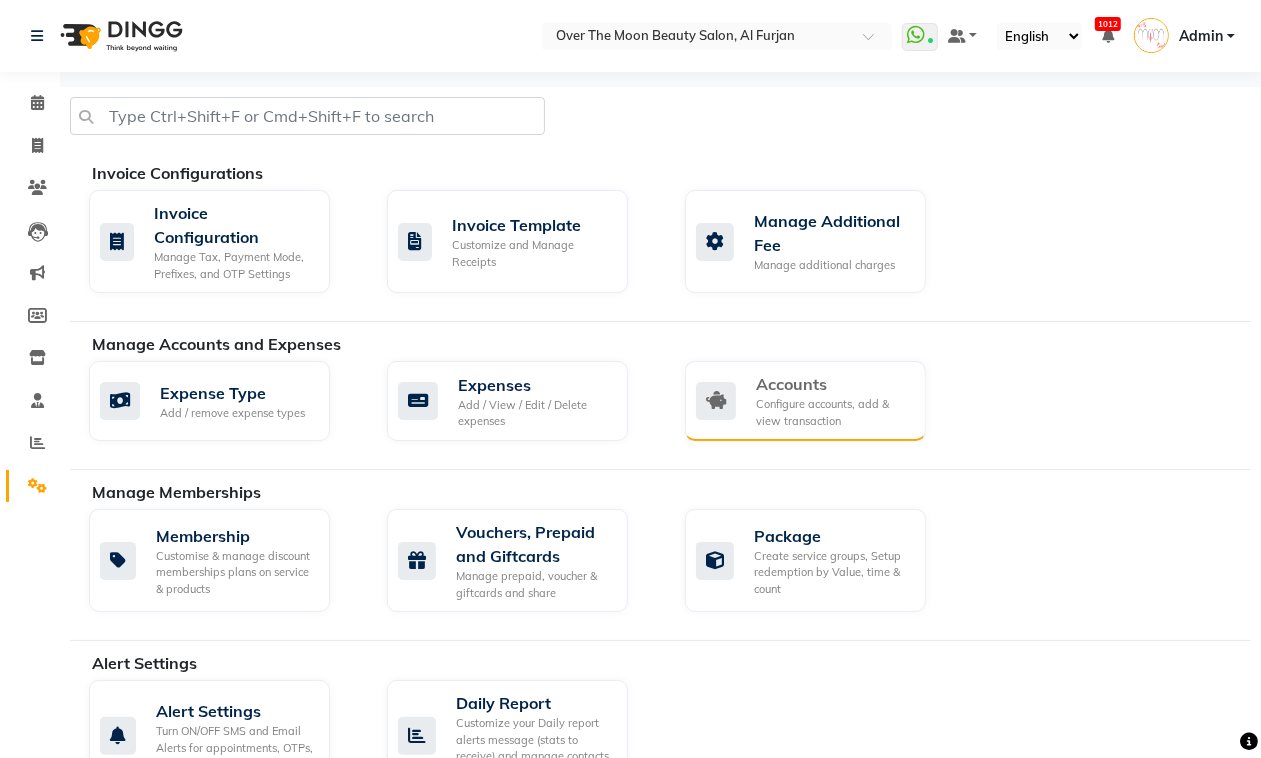 click on "Configure accounts, add & view transaction" 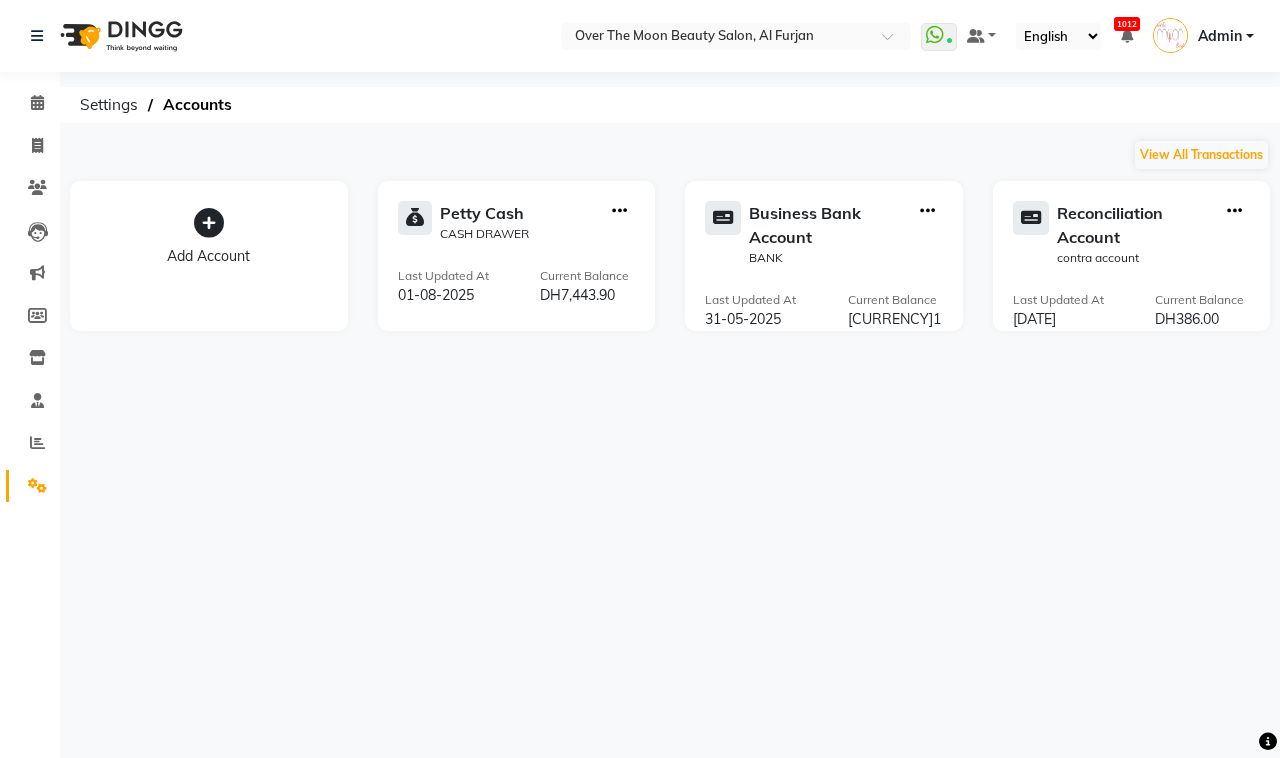 click 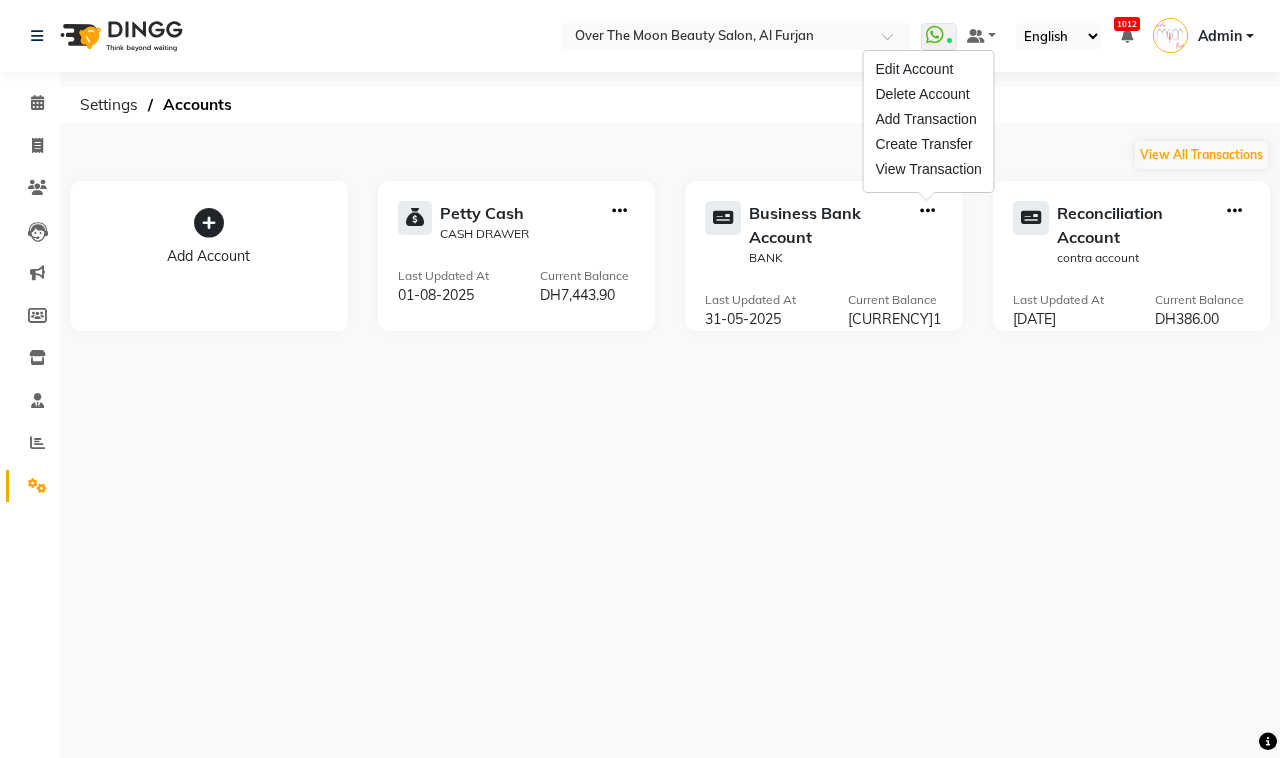 click 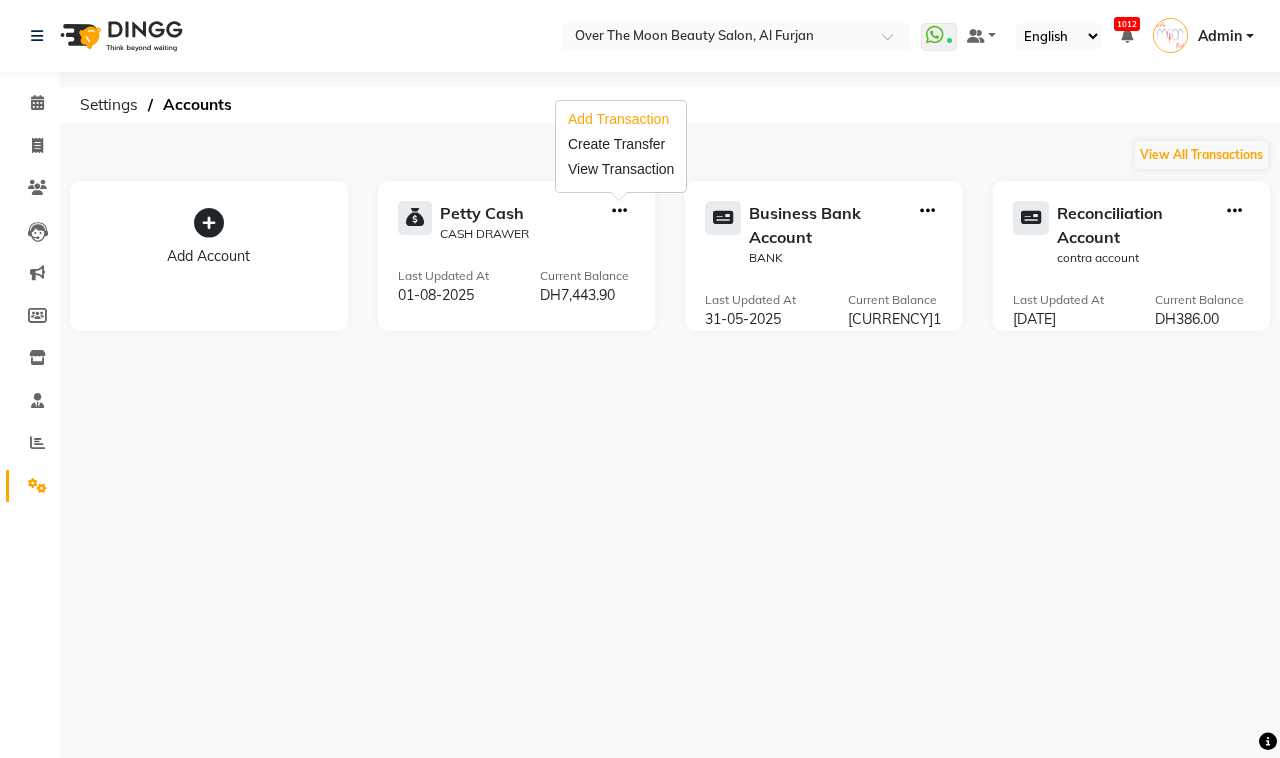 click on "Add Transaction" at bounding box center (621, 119) 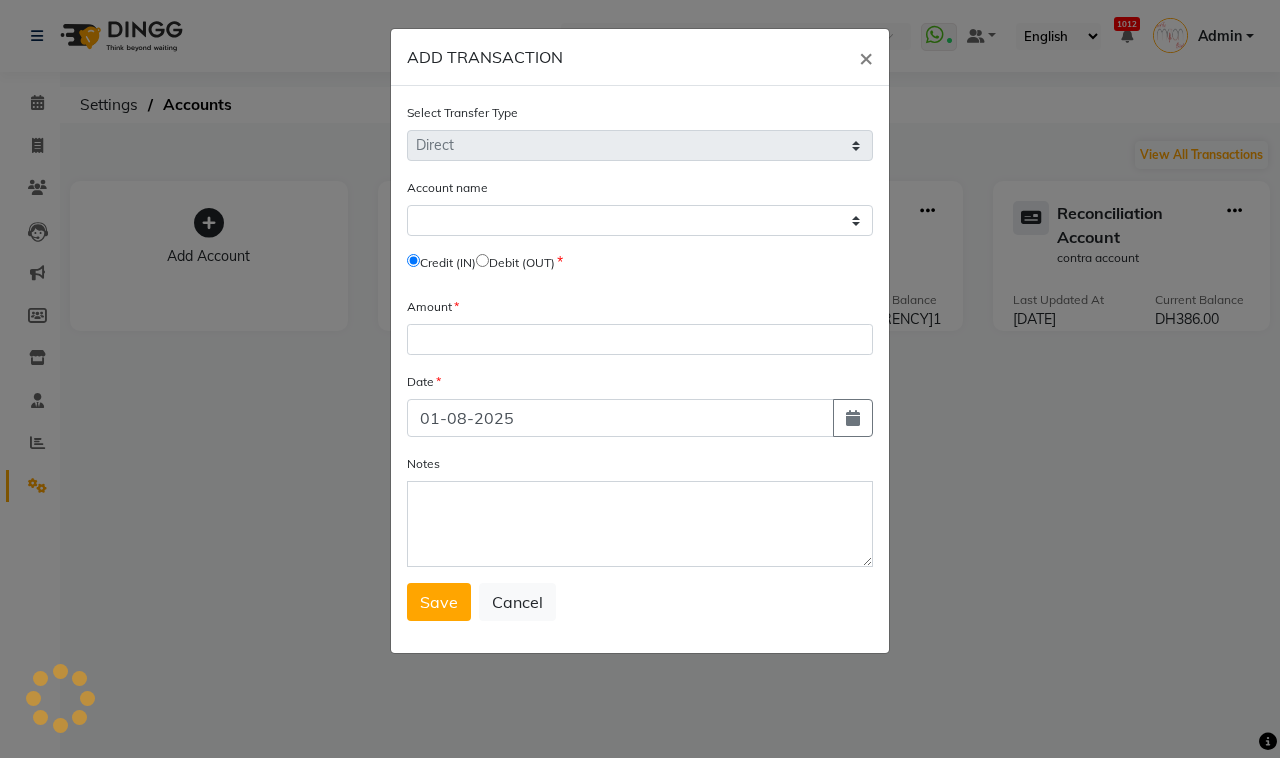 select on "2813" 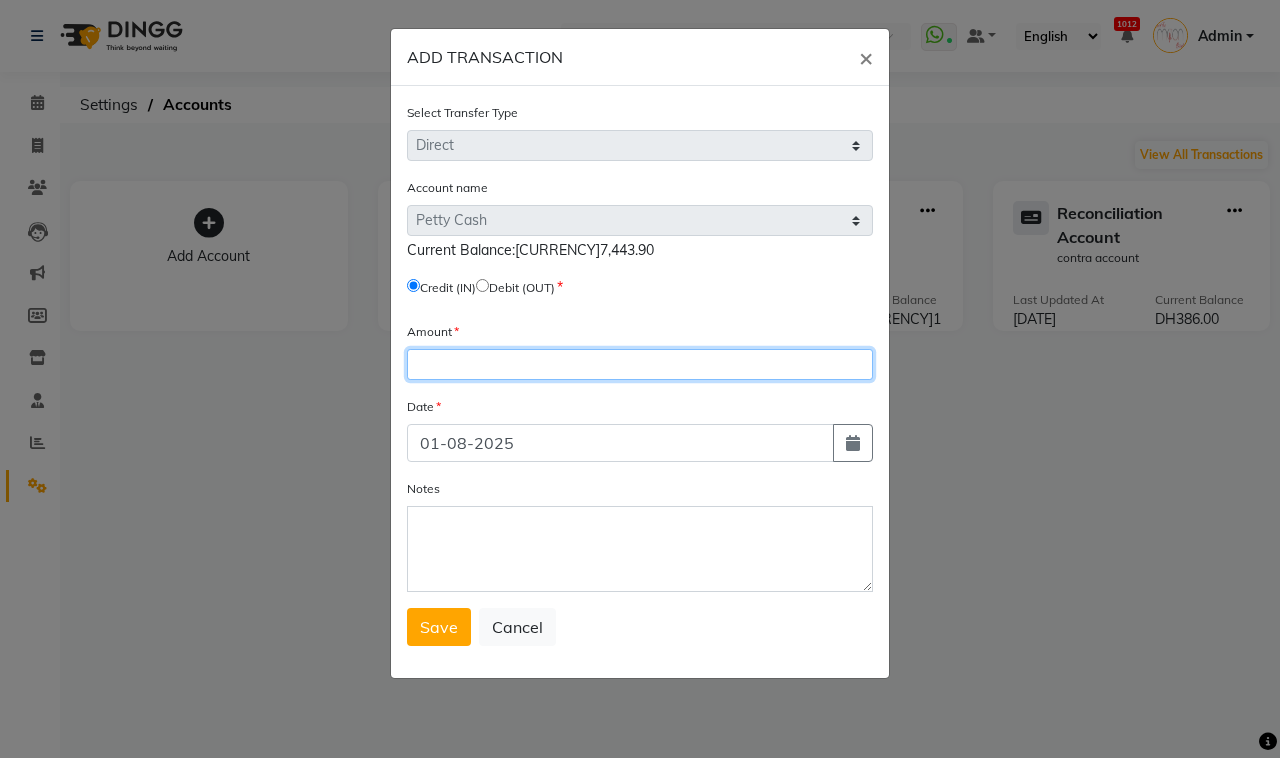 click 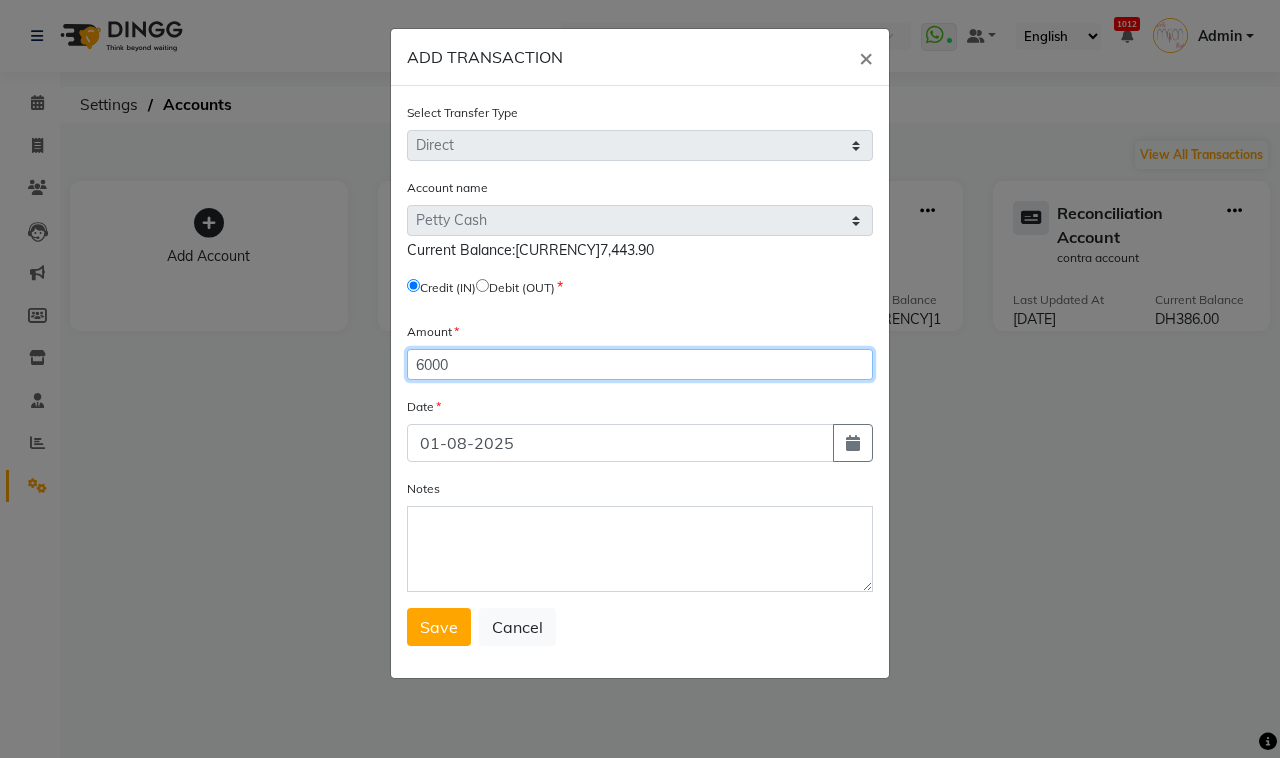 type on "6000" 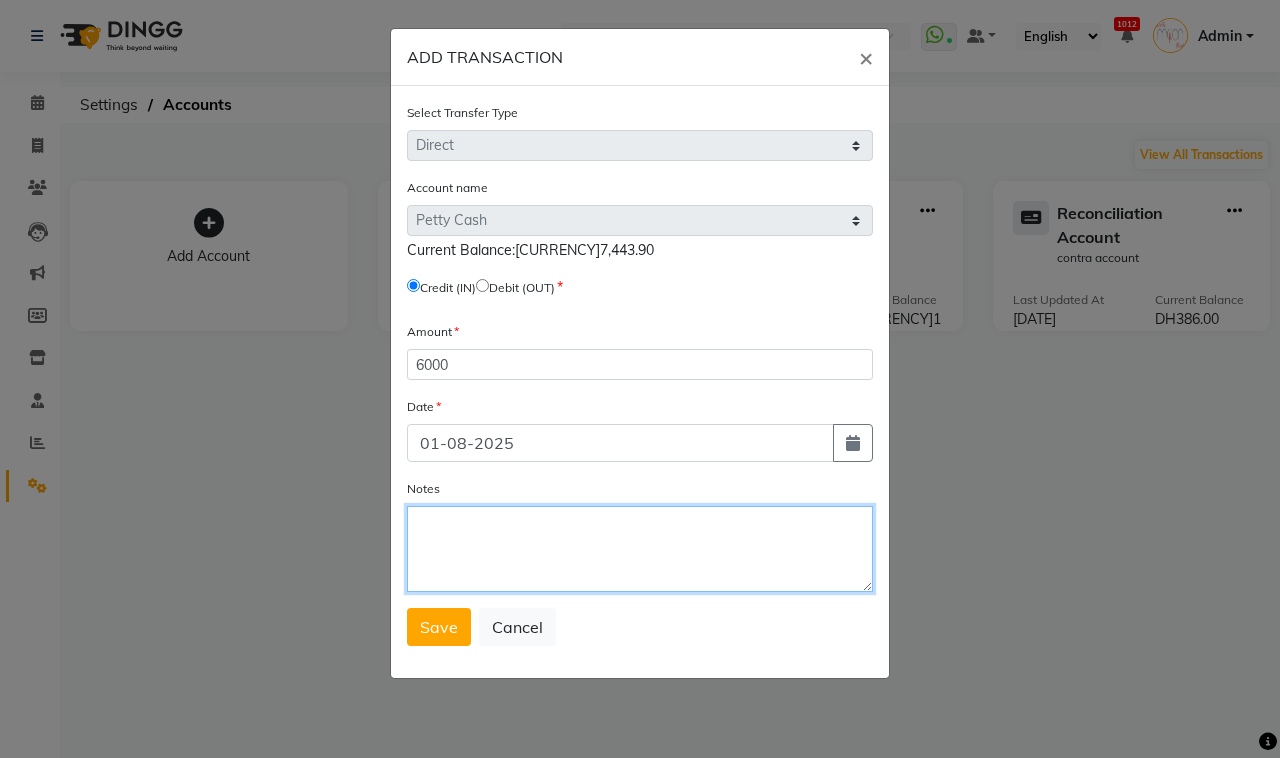 click on "Notes" at bounding box center [640, 549] 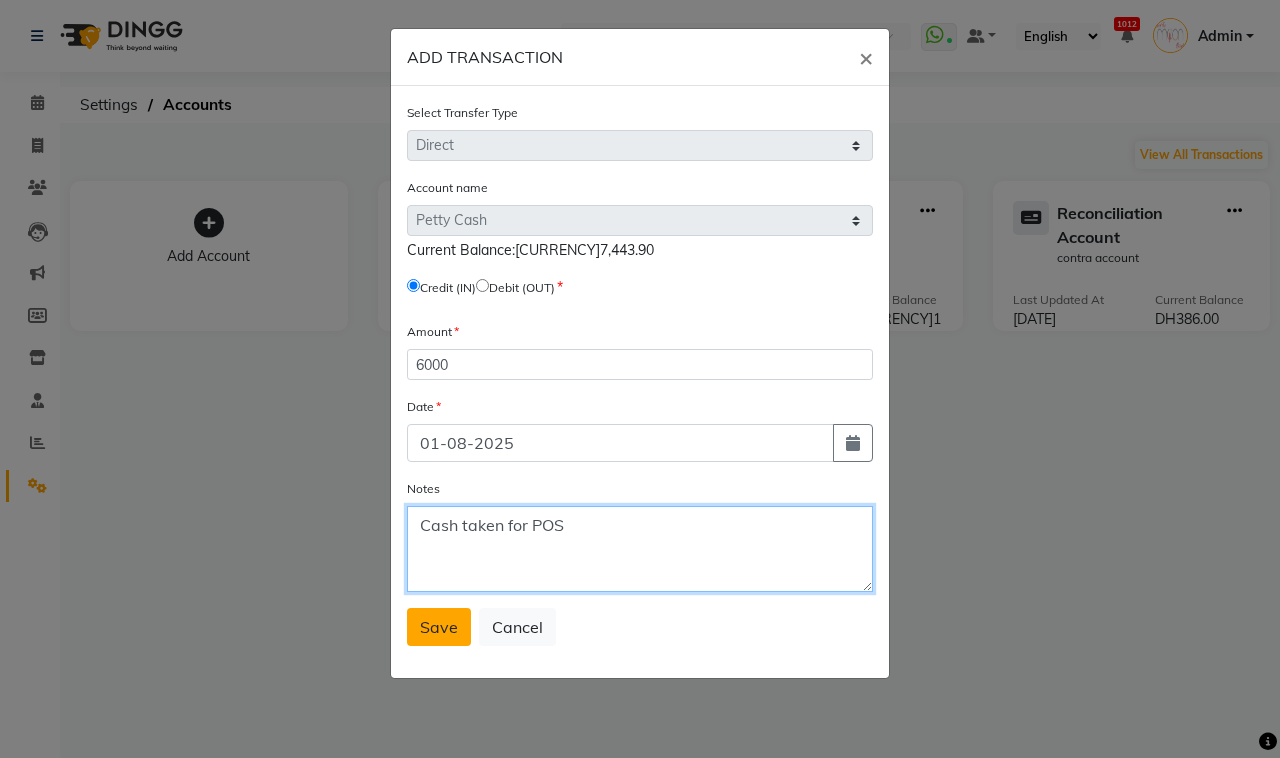 type on "Cash taken for POS" 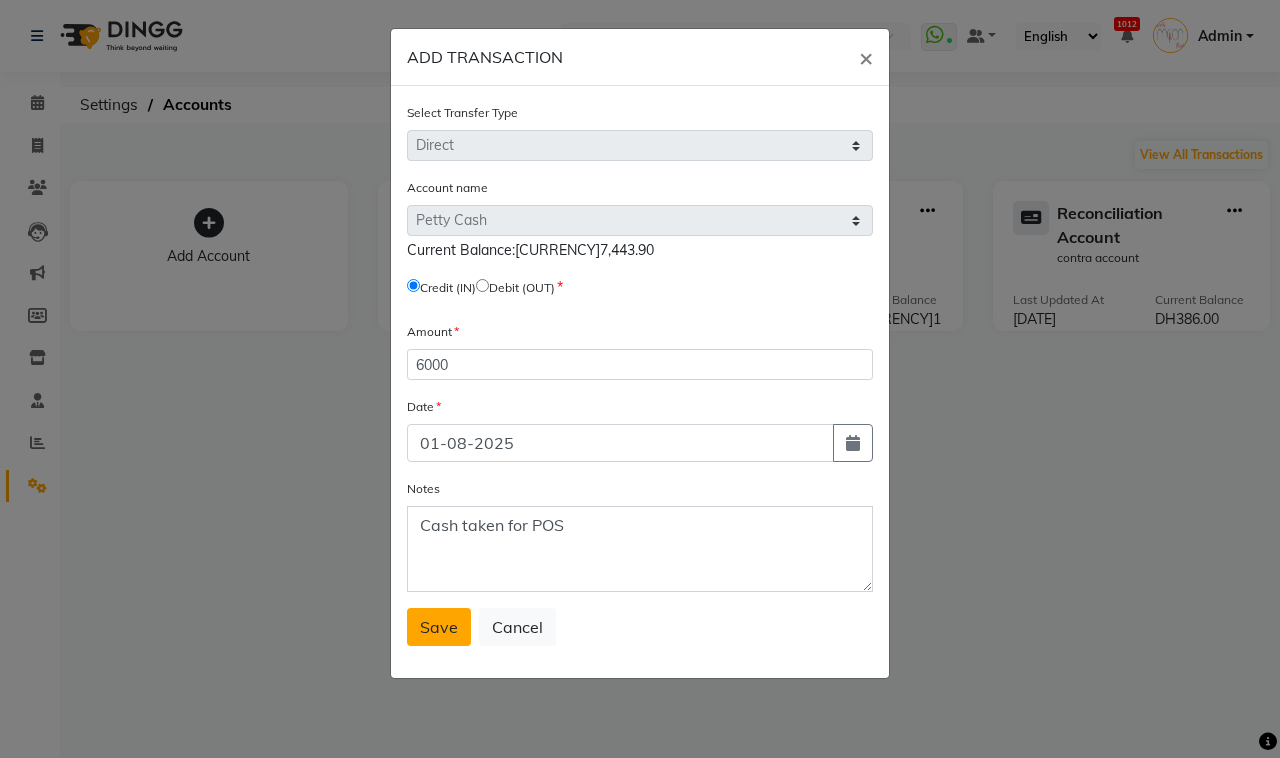 click on "Save" at bounding box center [439, 627] 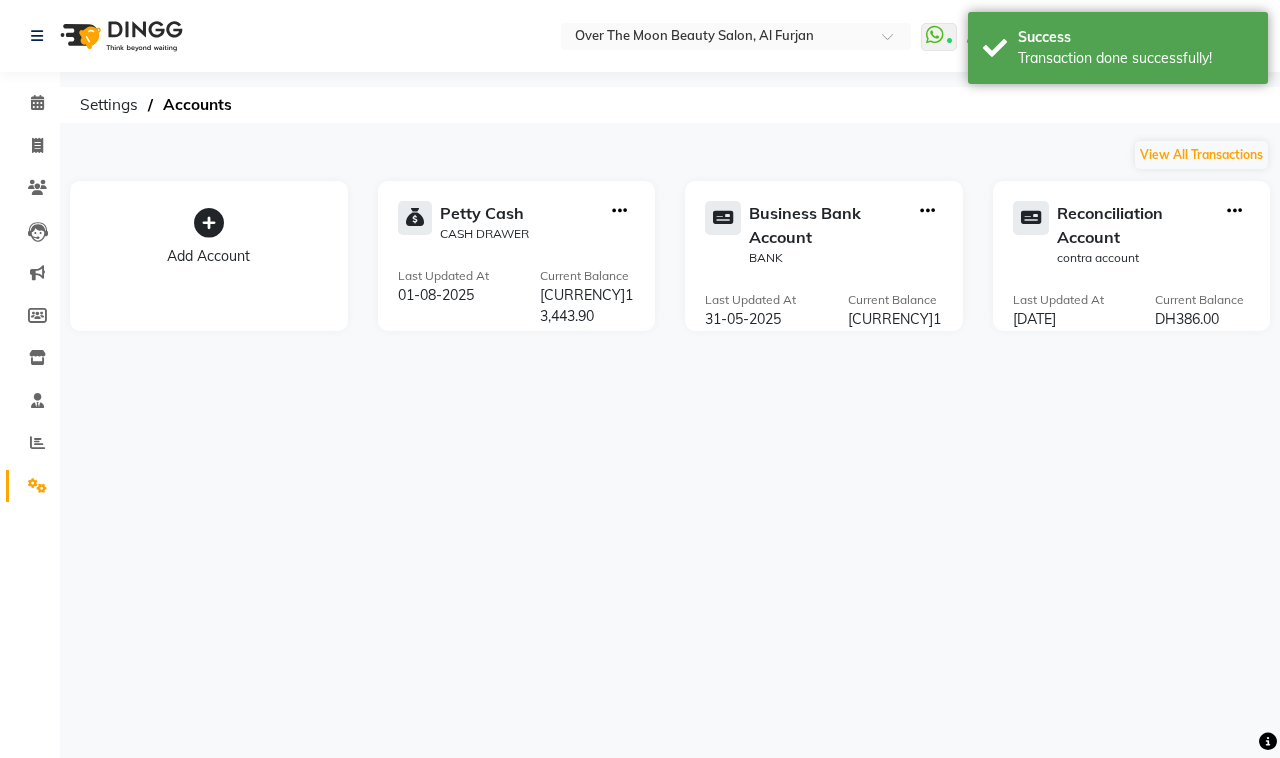 click 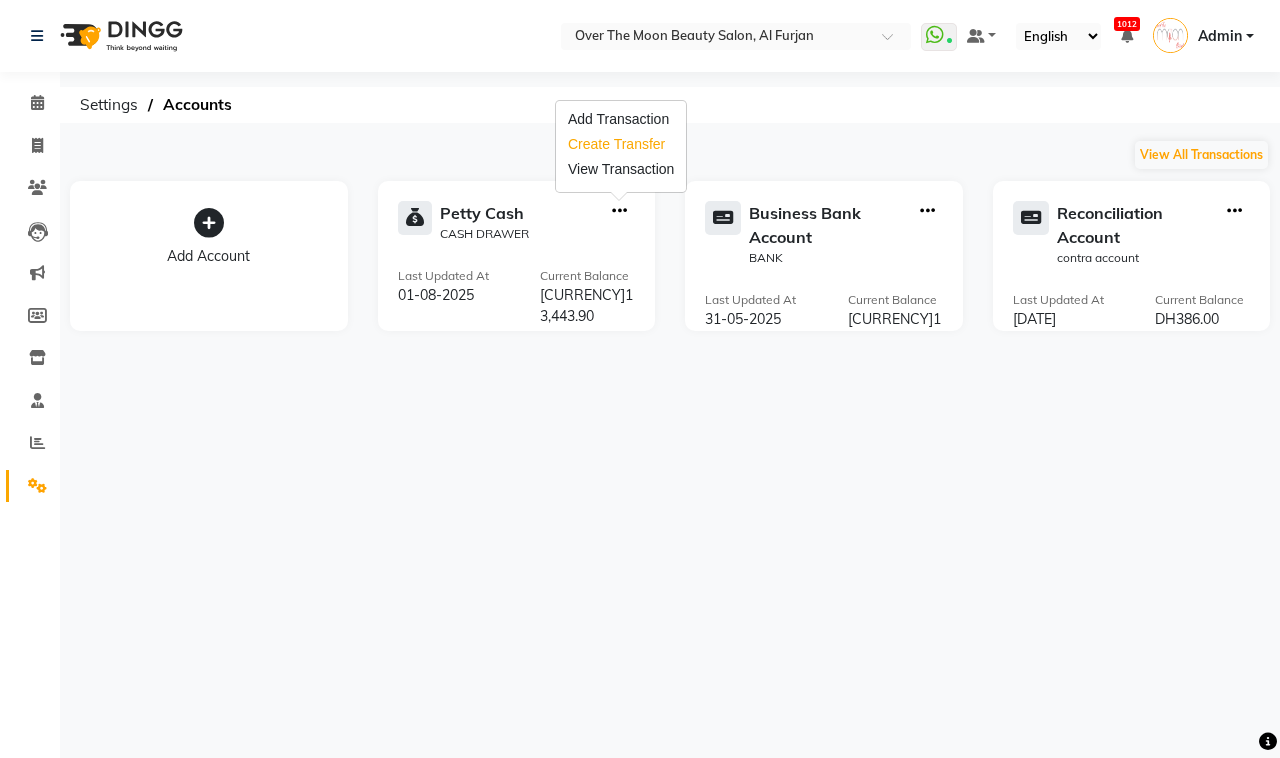 click on "Create Transfer" at bounding box center [621, 144] 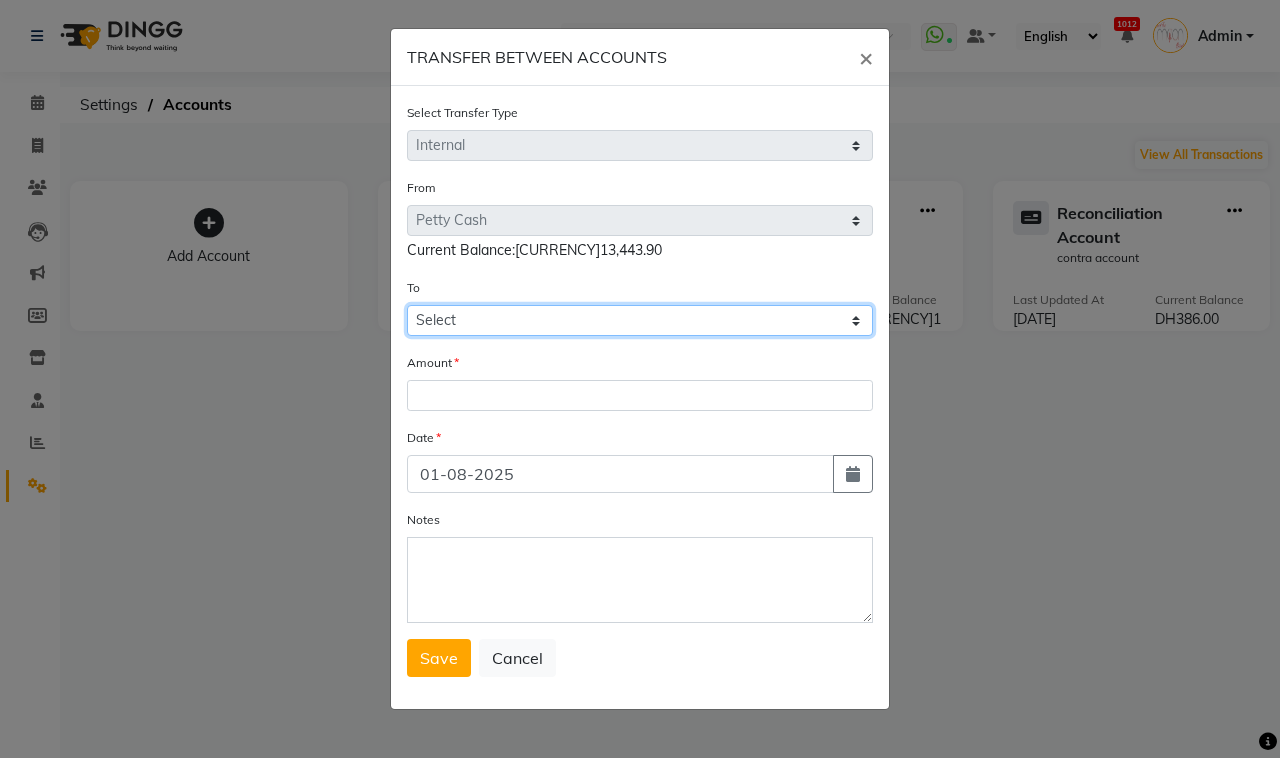 click on "Select Petty Cash Business Bank Account Reconciliation Account" 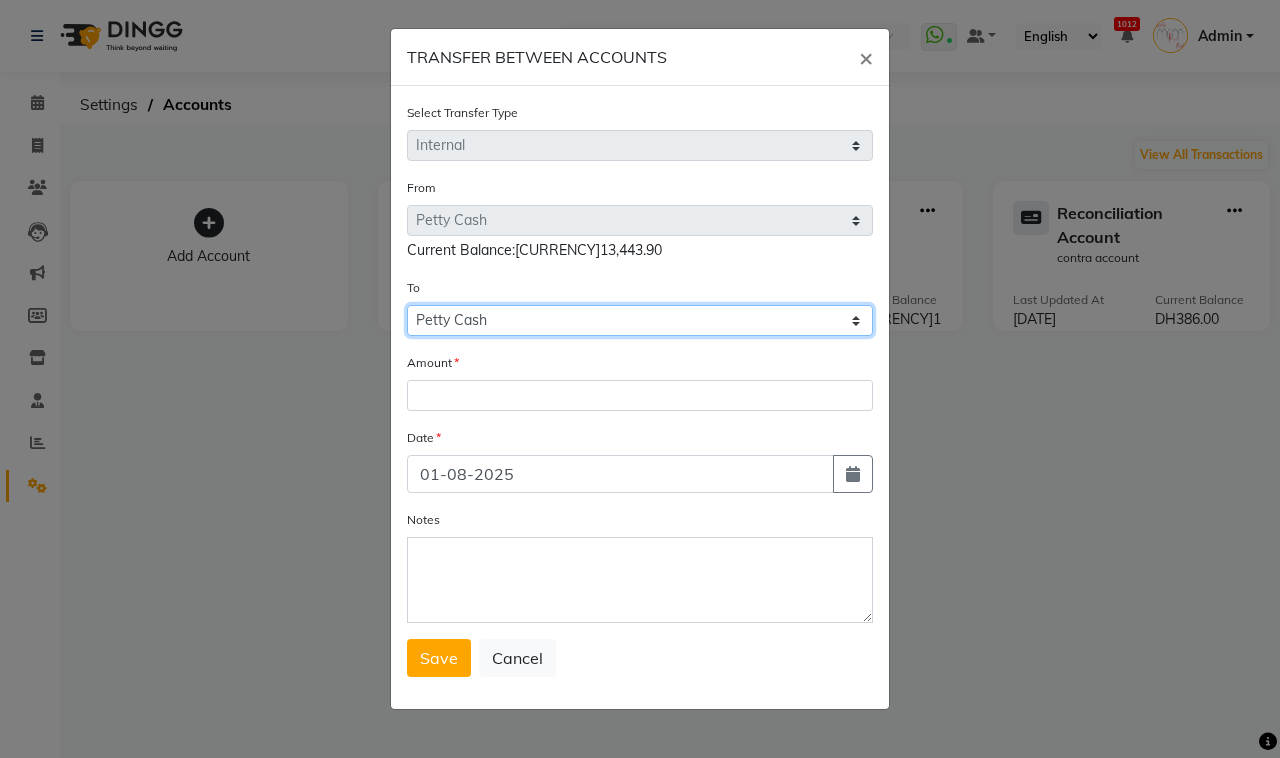 click on "Select Petty Cash Business Bank Account Reconciliation Account" 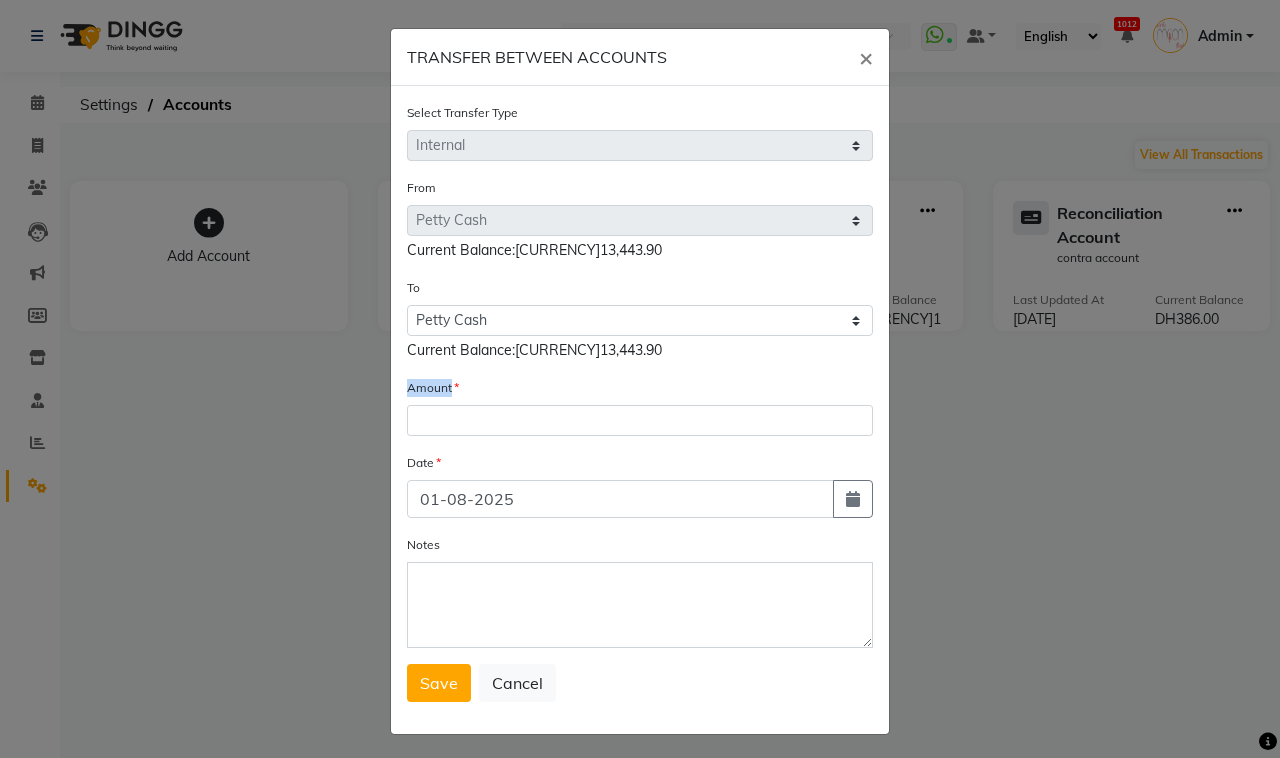 click on "Amount" 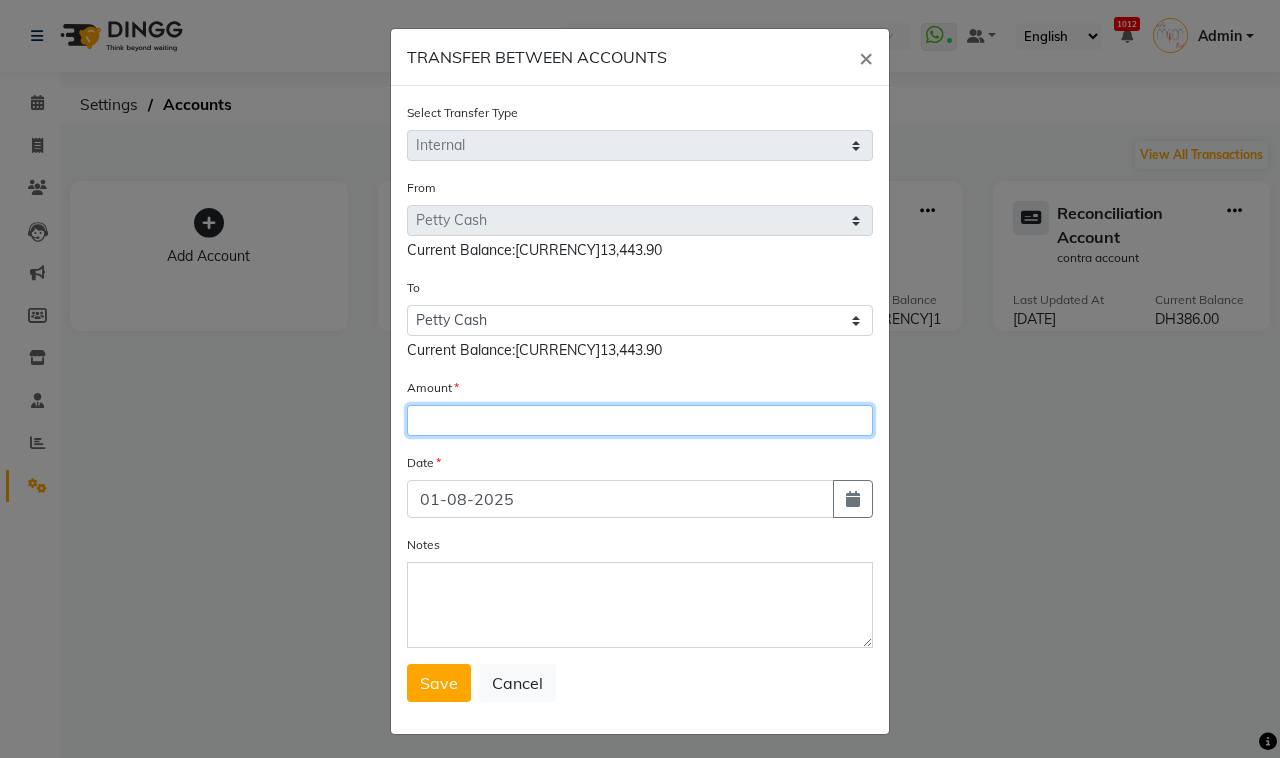 click 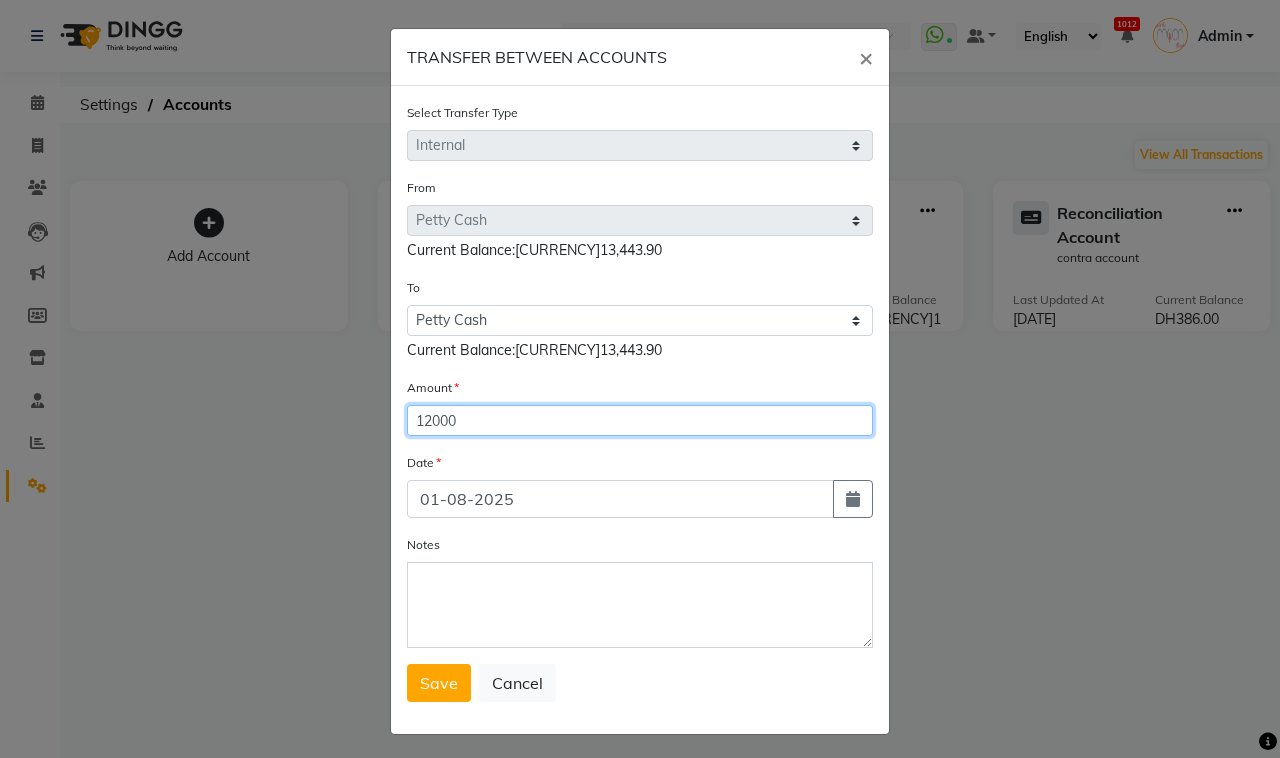 type on "12000" 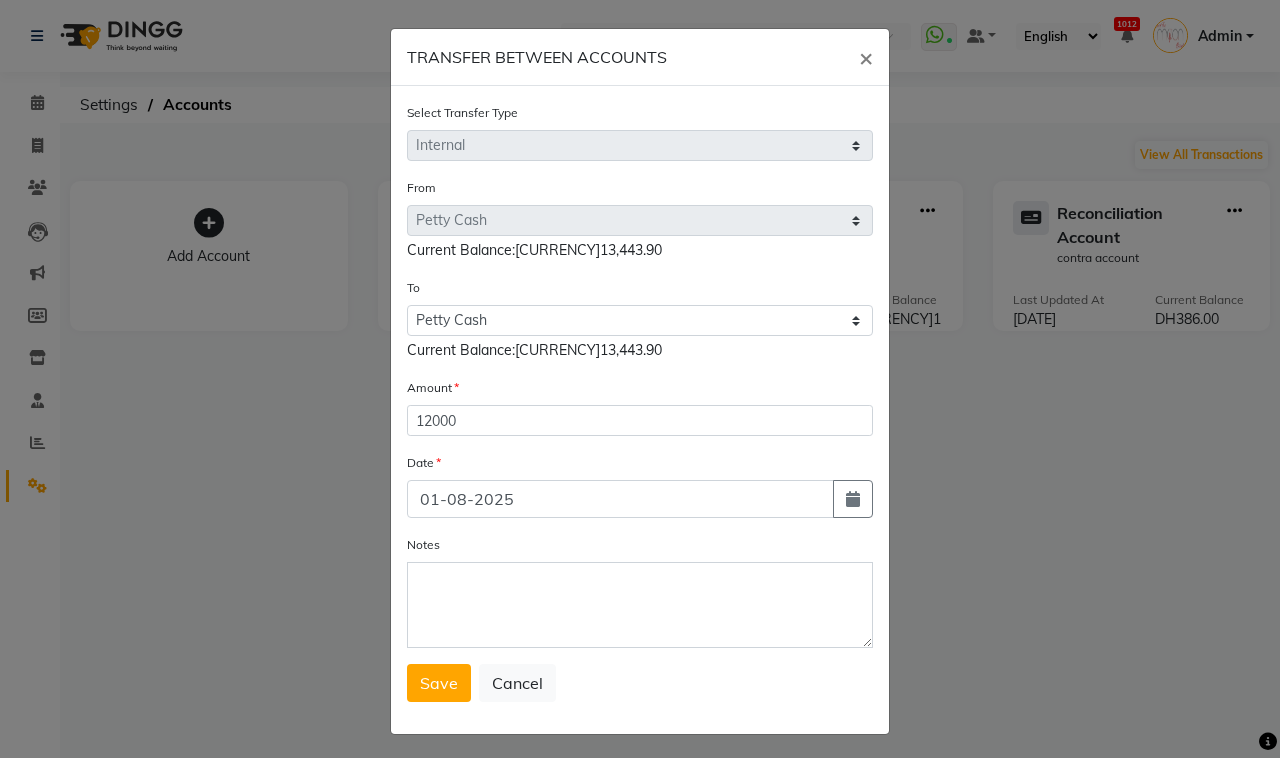 type 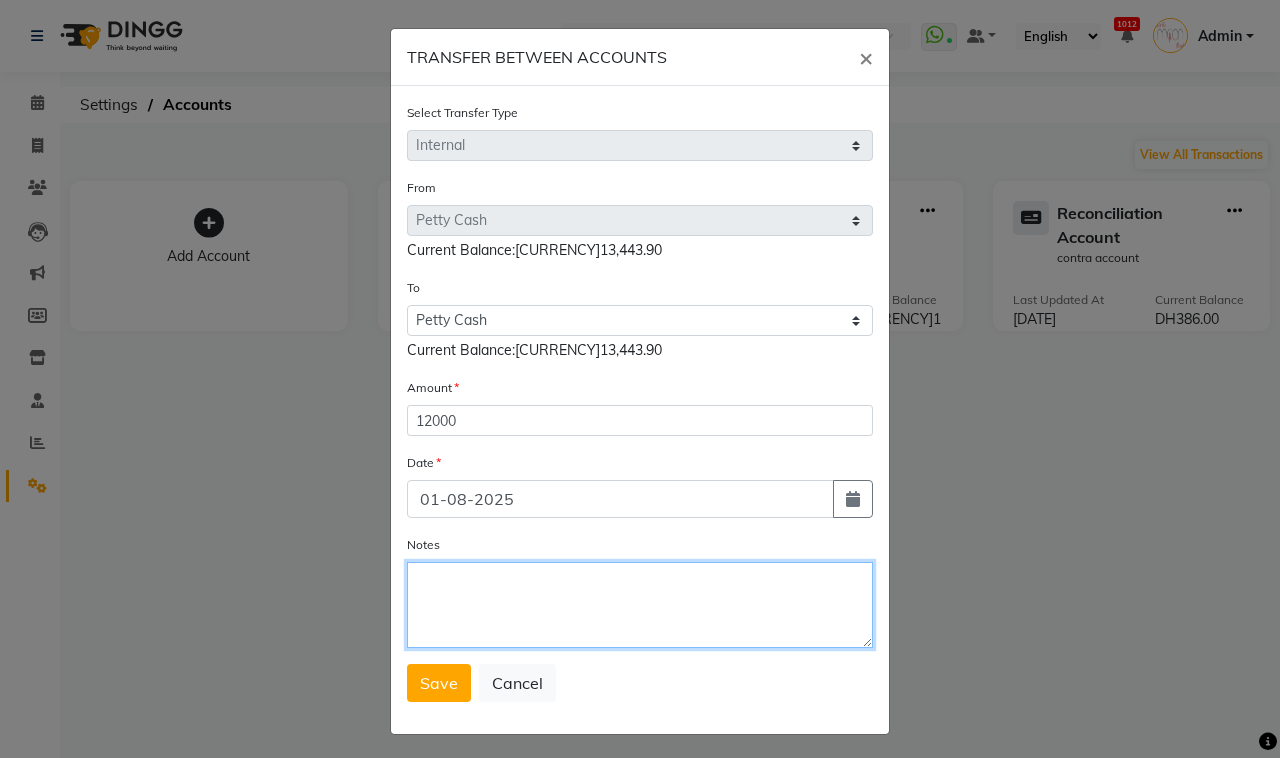 click on "Notes" at bounding box center [640, 605] 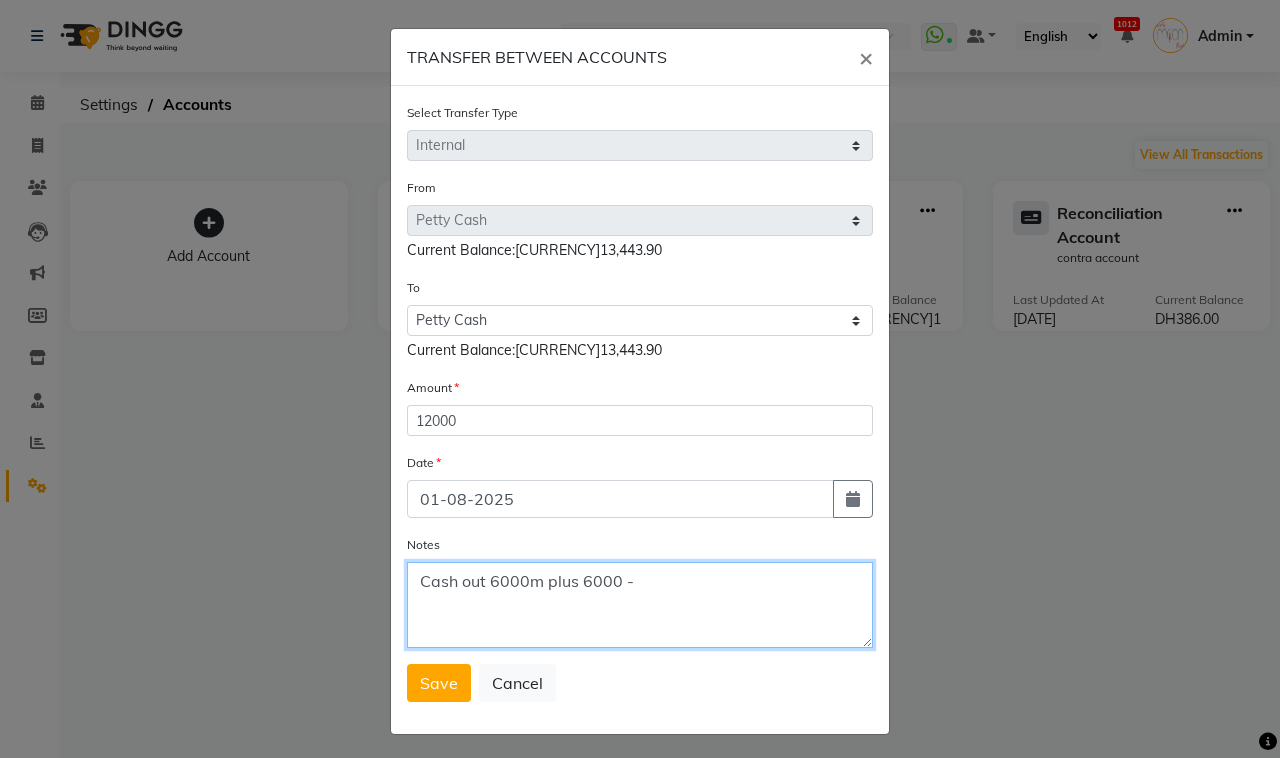 click on "Cash out 6000m plus 6000 -" at bounding box center [640, 605] 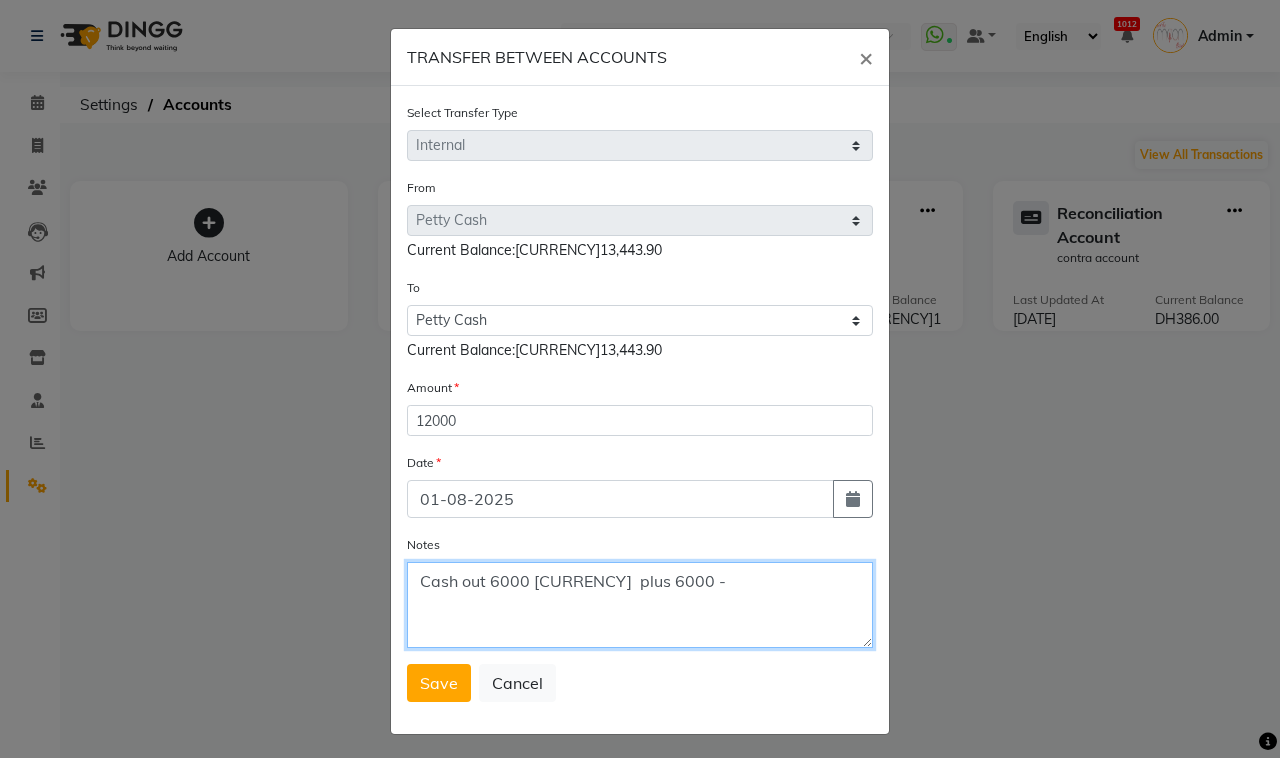 click on "Cash out 6000 [CURRENCY]  plus 6000 -" at bounding box center [640, 605] 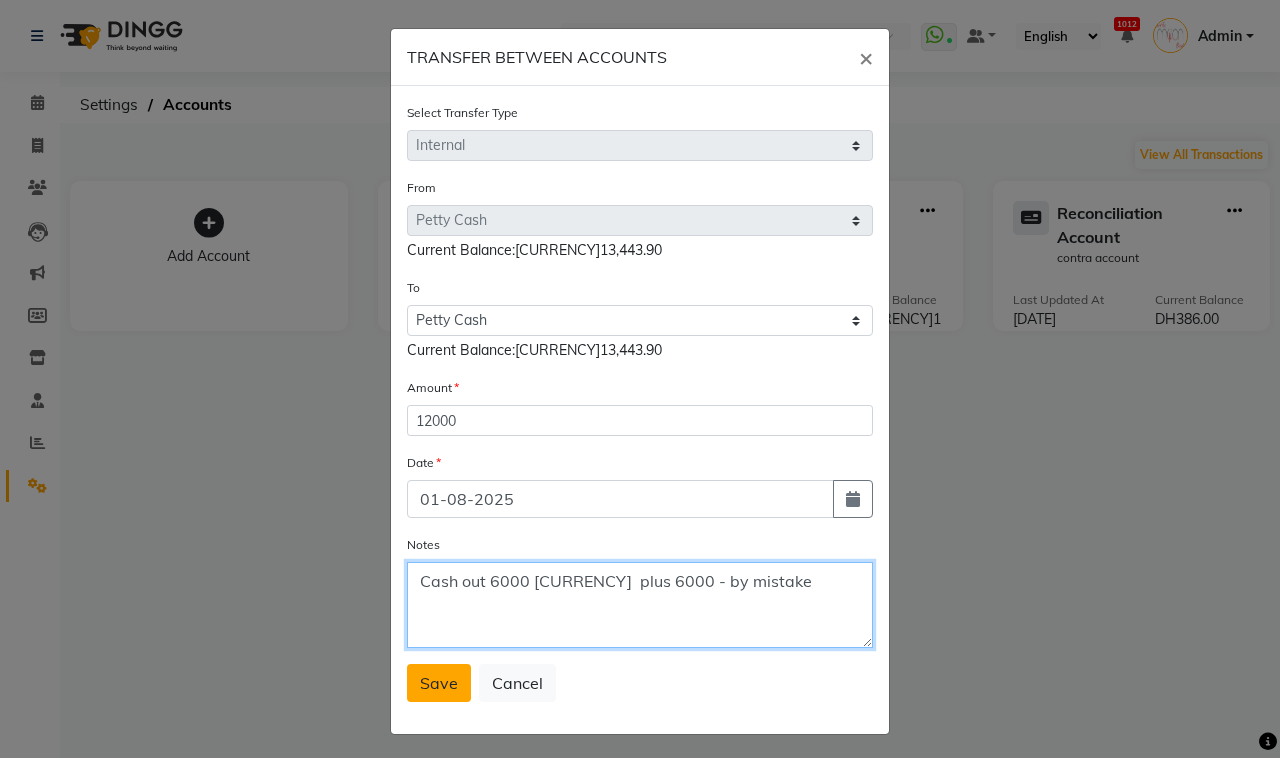 type on "Cash out 6000 [CURRENCY]  plus 6000 - by mistake" 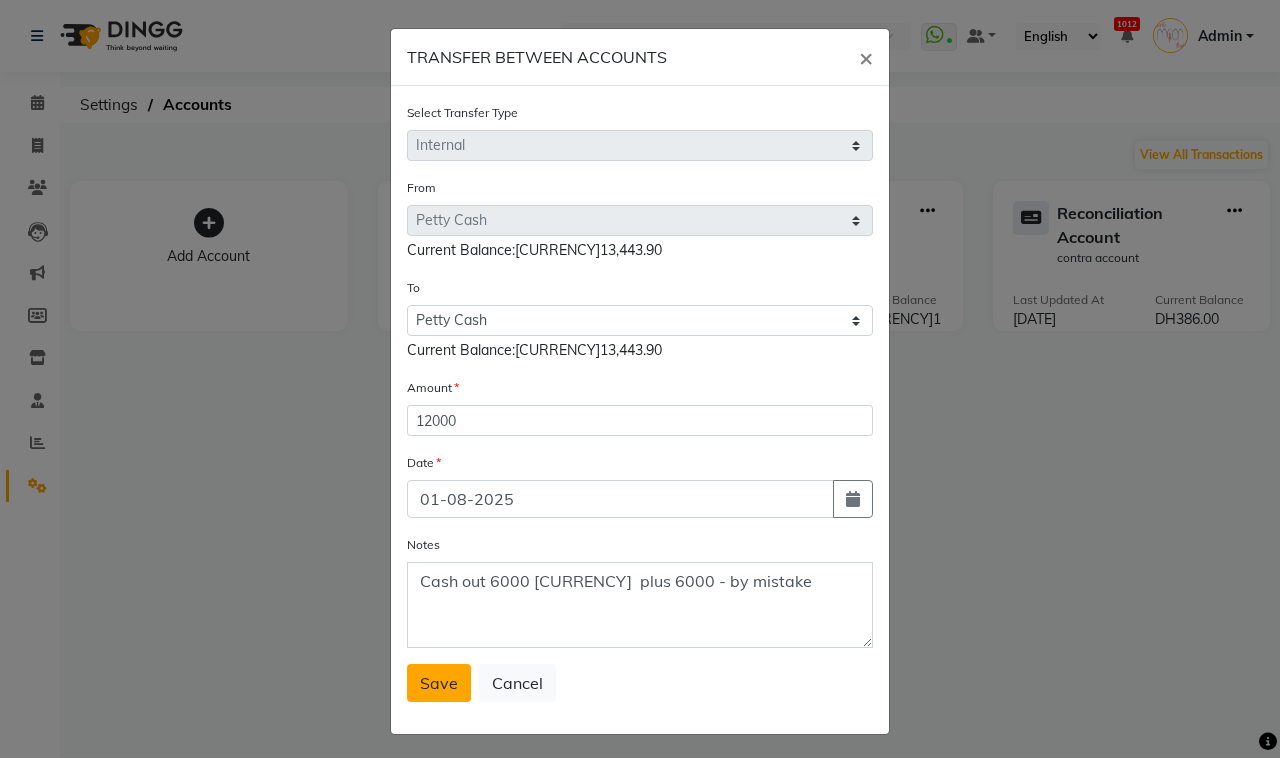 click on "Save" at bounding box center (439, 683) 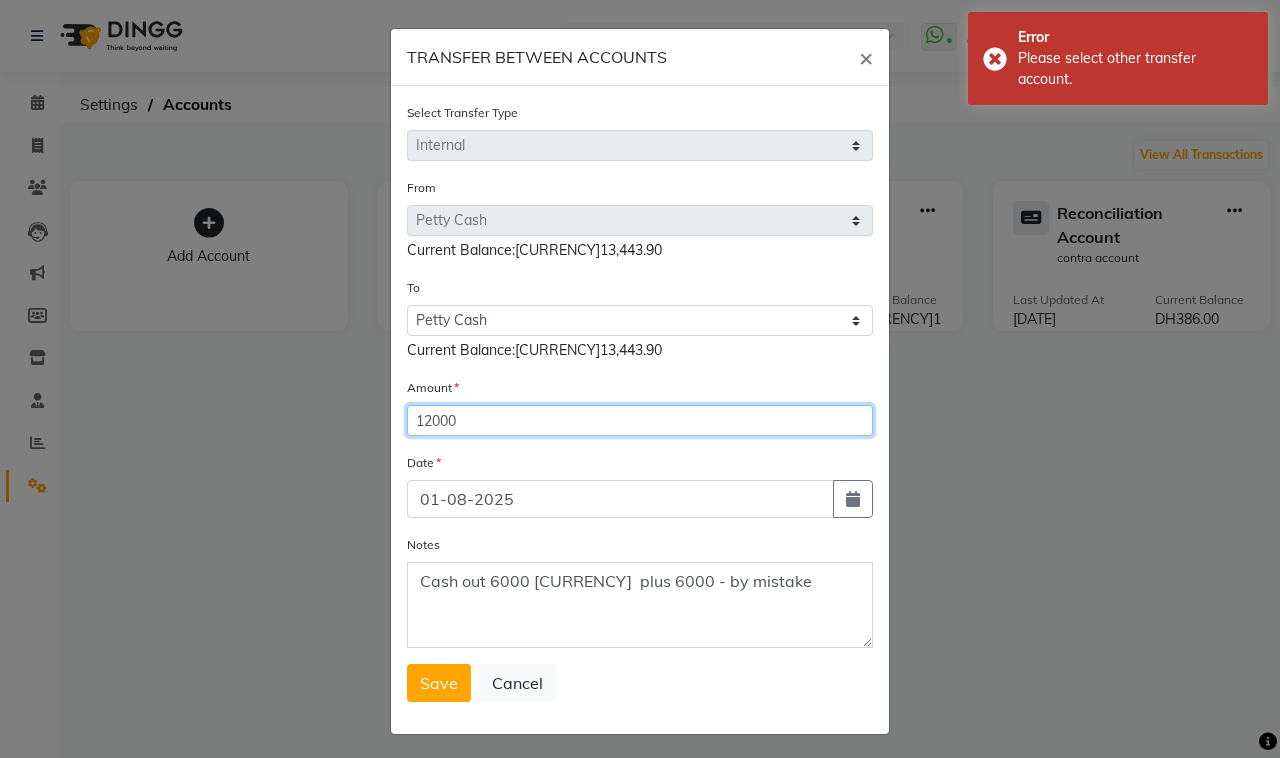 click on "12000" 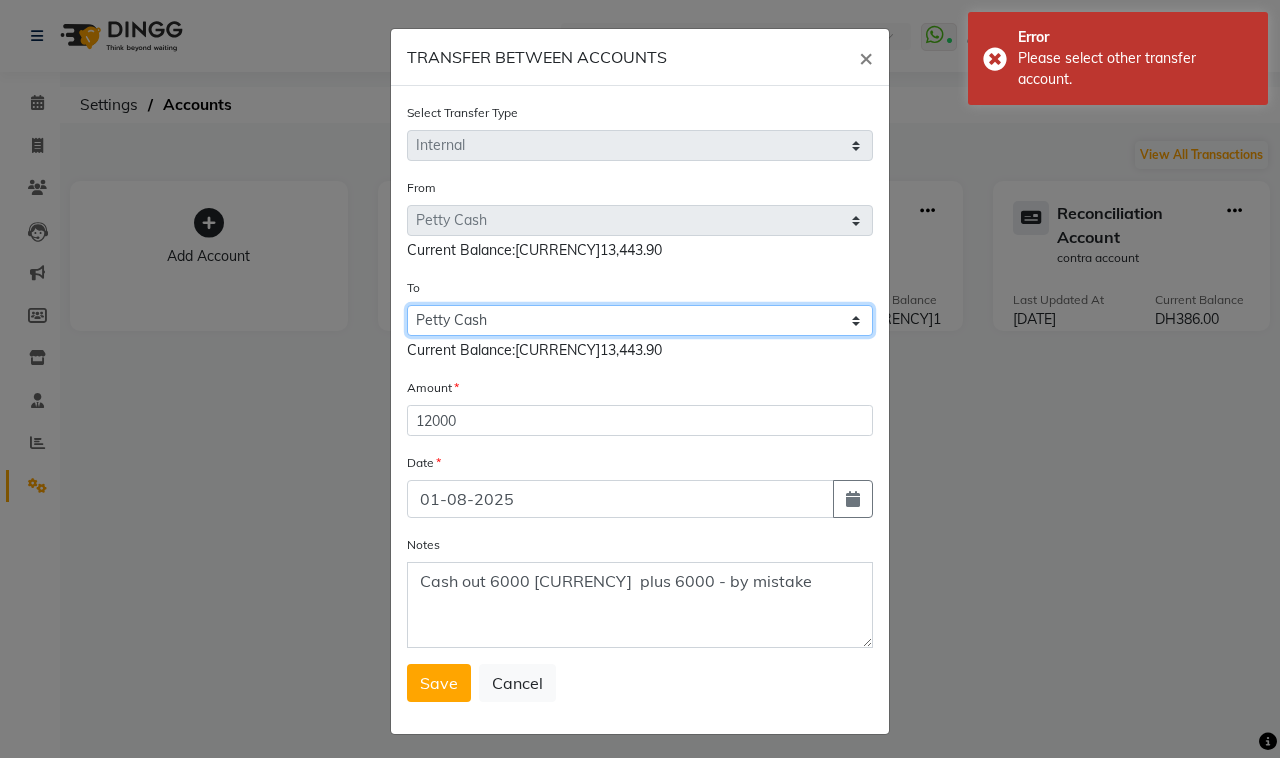 click on "Select Petty Cash Business Bank Account Reconciliation Account" 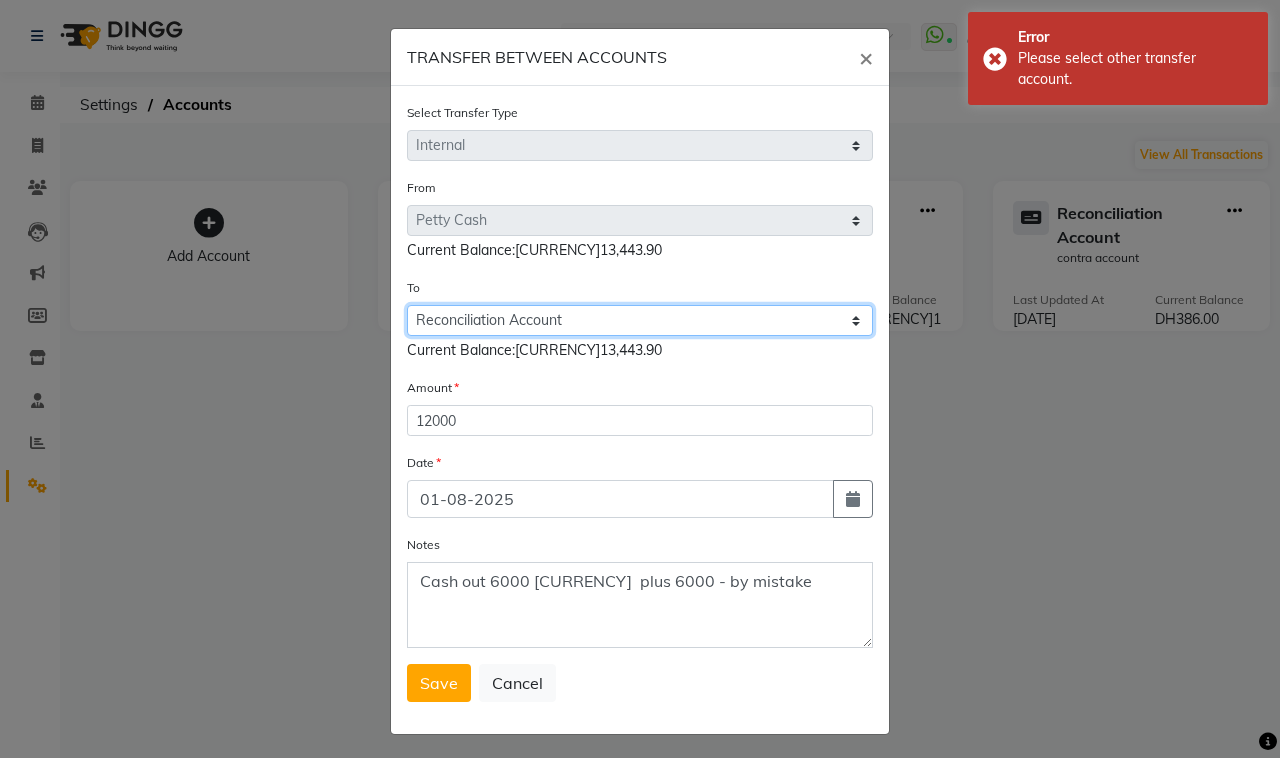 click on "Select Petty Cash Business Bank Account Reconciliation Account" 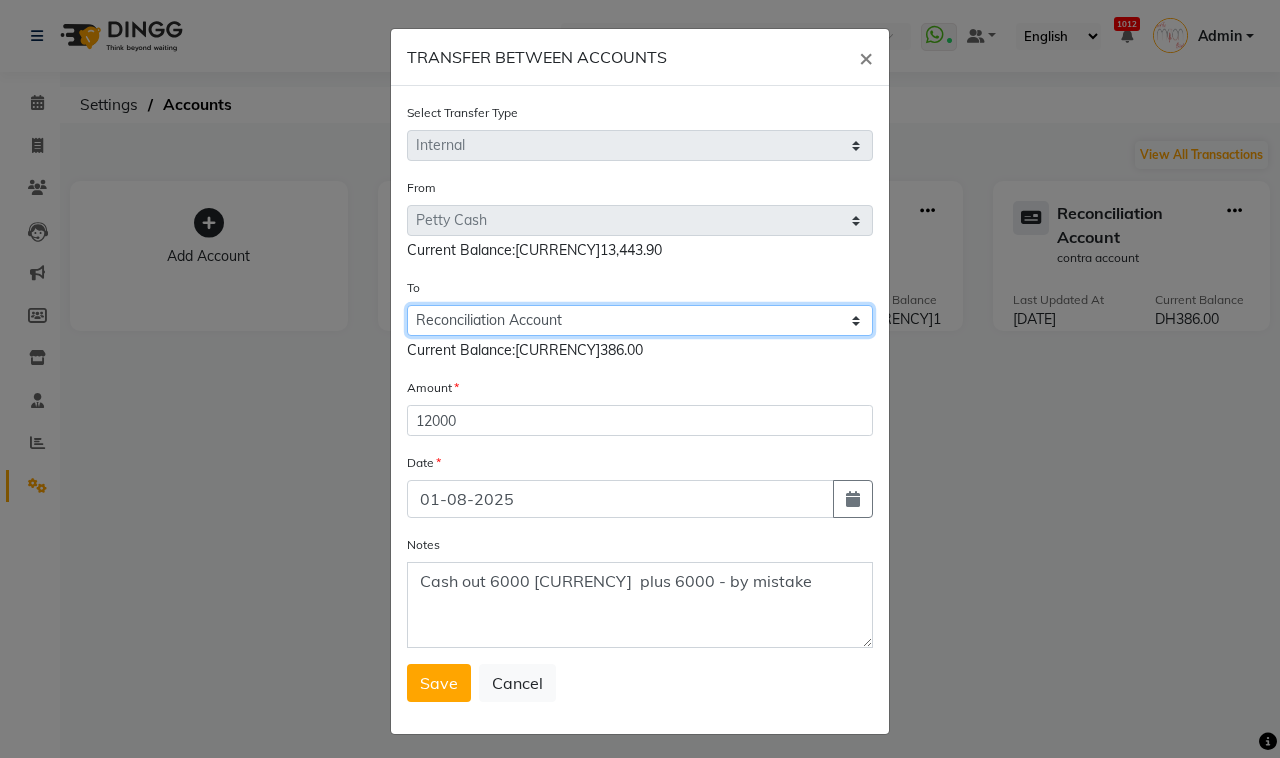 click on "Select Petty Cash Business Bank Account Reconciliation Account" 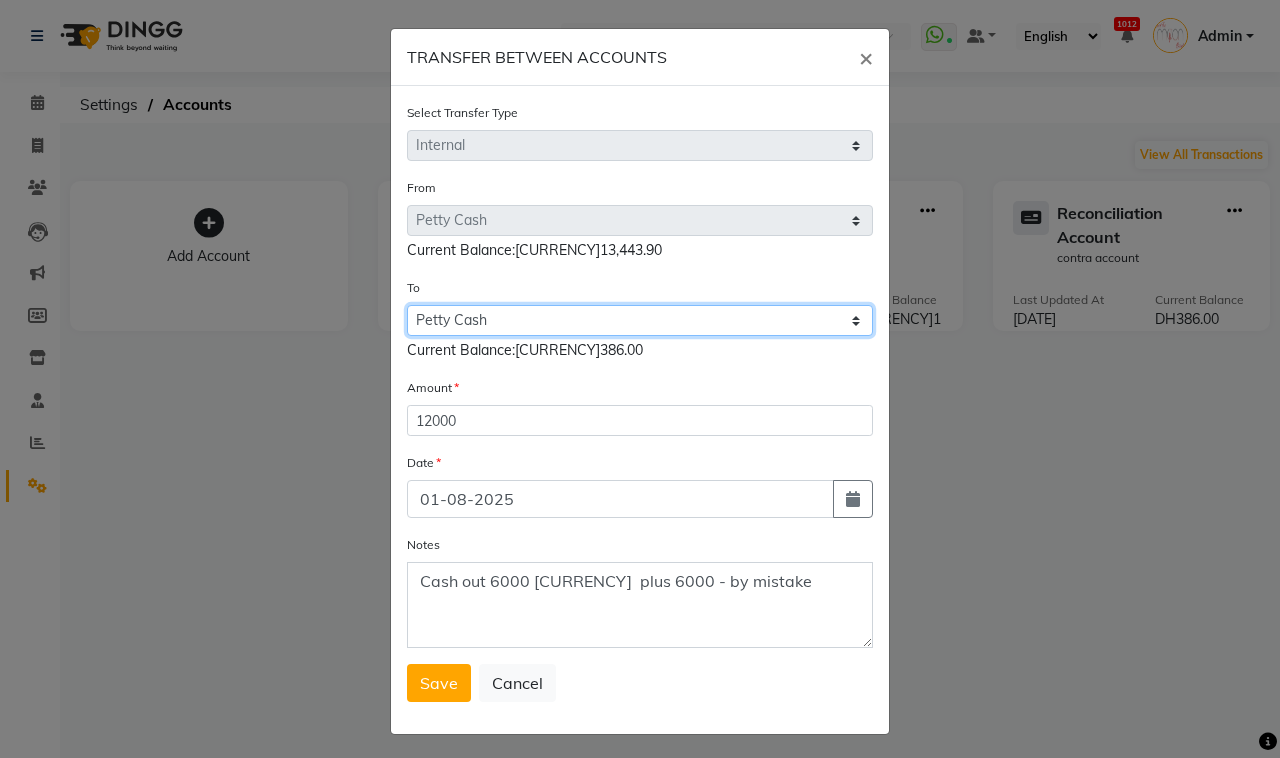 click on "Select Petty Cash Business Bank Account Reconciliation Account" 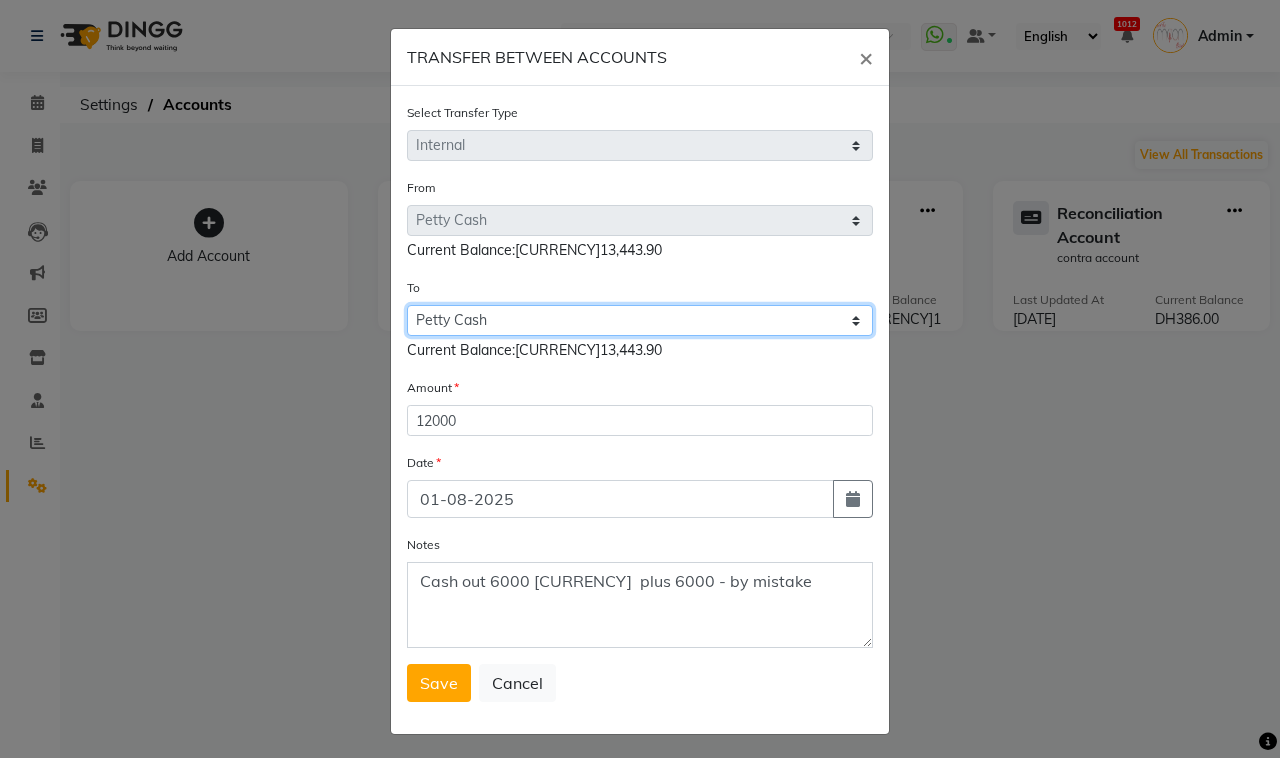click on "Select Petty Cash Business Bank Account Reconciliation Account" 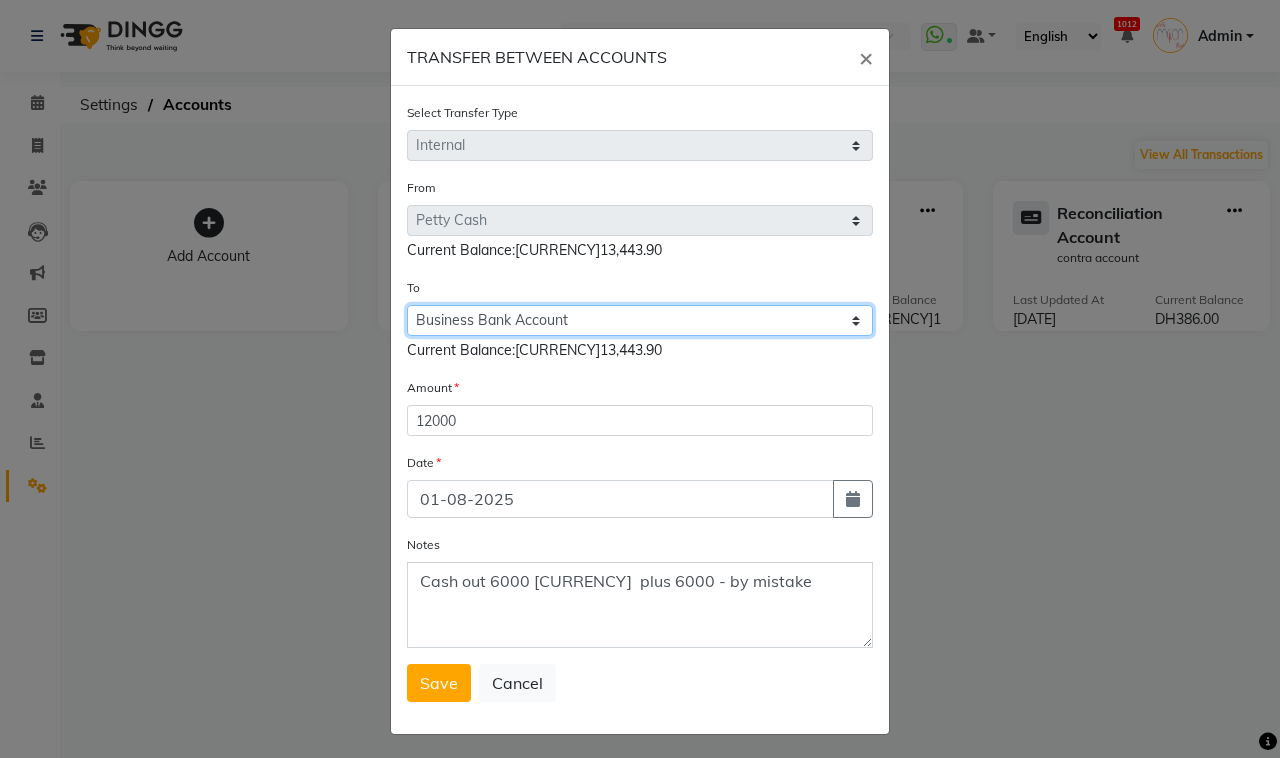 click on "Select Petty Cash Business Bank Account Reconciliation Account" 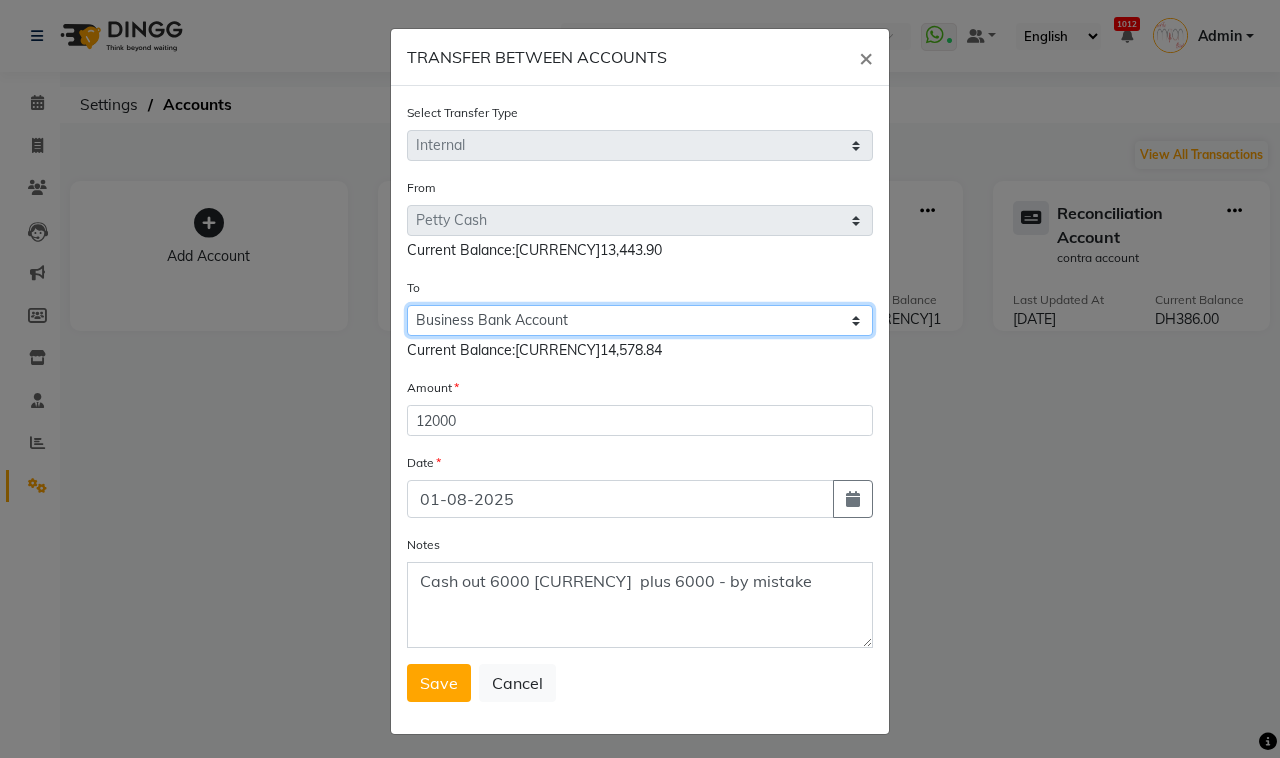 click on "Select Petty Cash Business Bank Account Reconciliation Account" 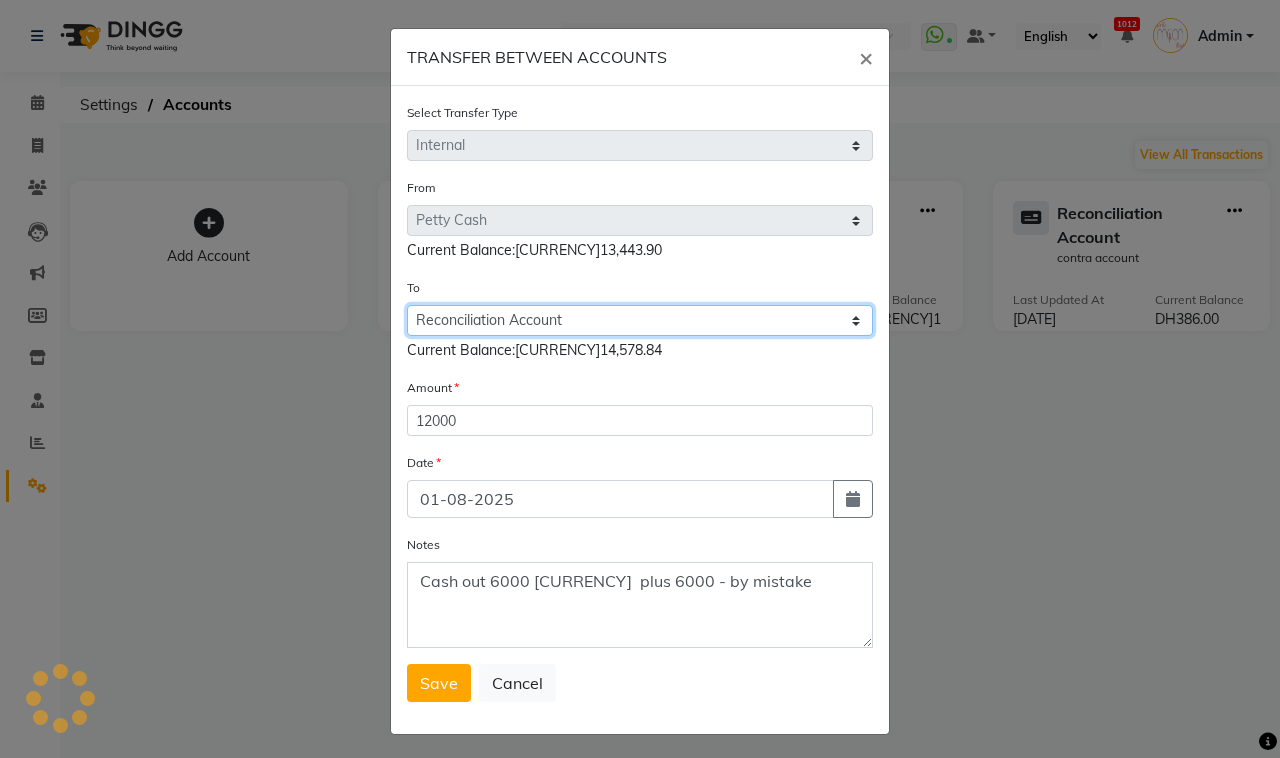 click on "Select Petty Cash Business Bank Account Reconciliation Account" 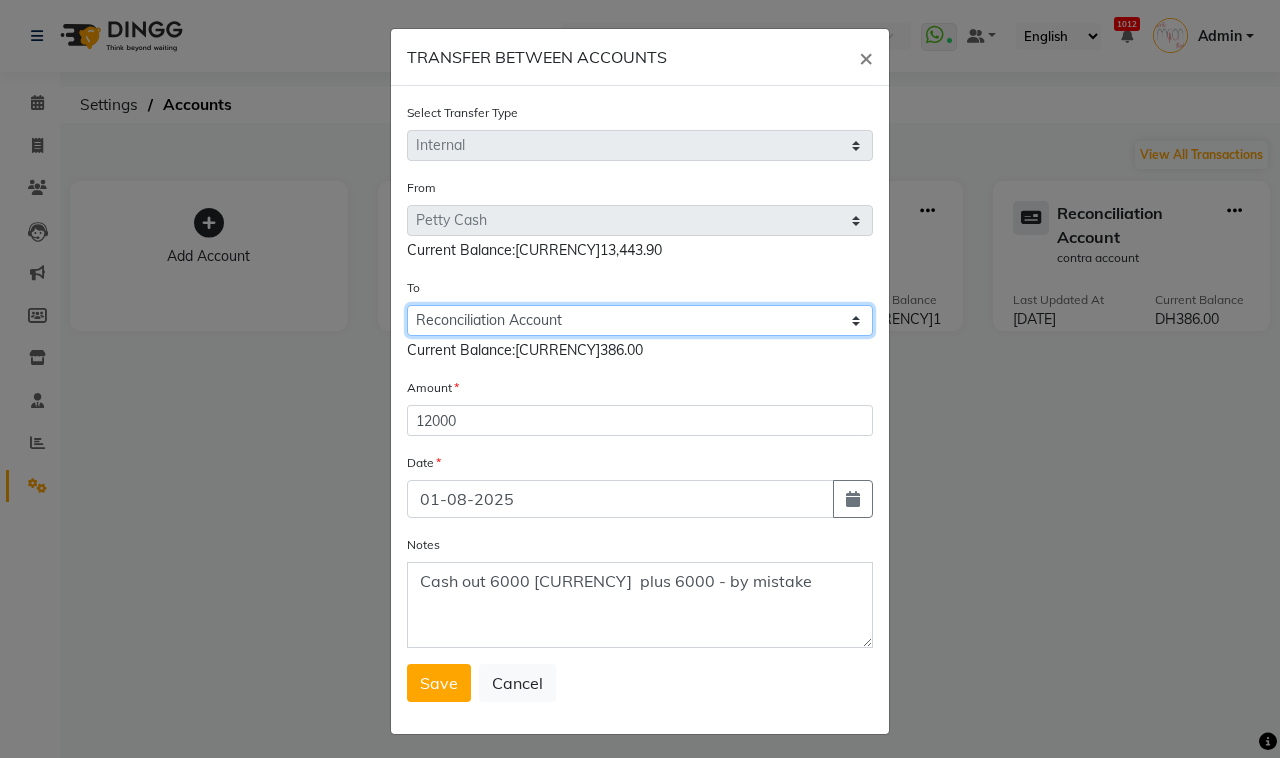 click on "Select Petty Cash Business Bank Account Reconciliation Account" 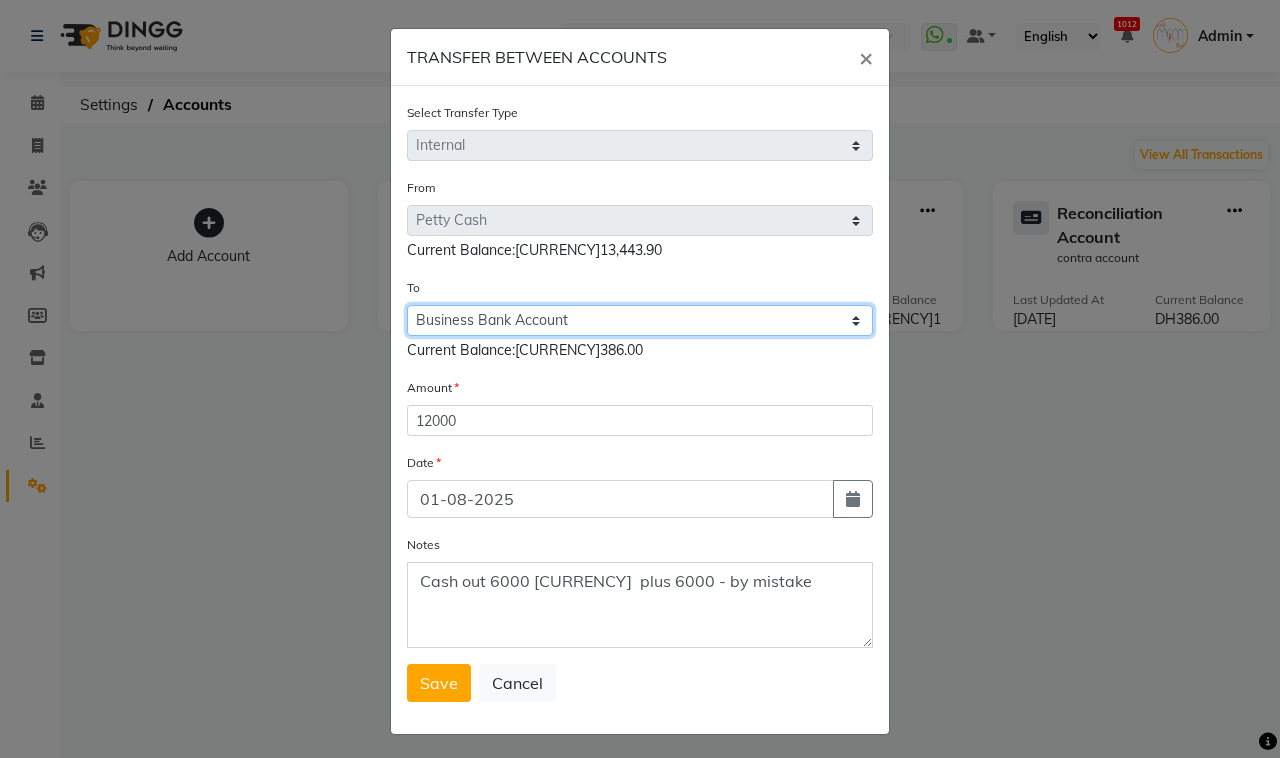 click on "Select Petty Cash Business Bank Account Reconciliation Account" 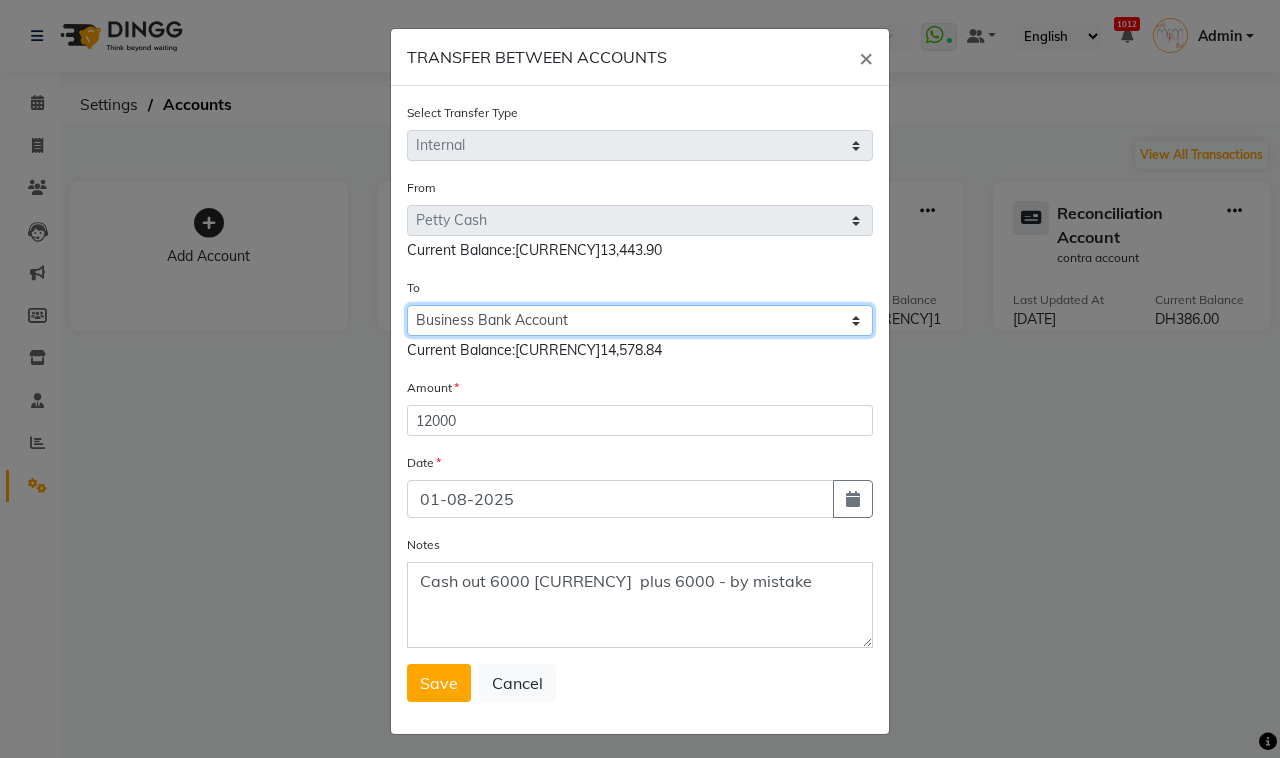 click on "Select Petty Cash Business Bank Account Reconciliation Account" 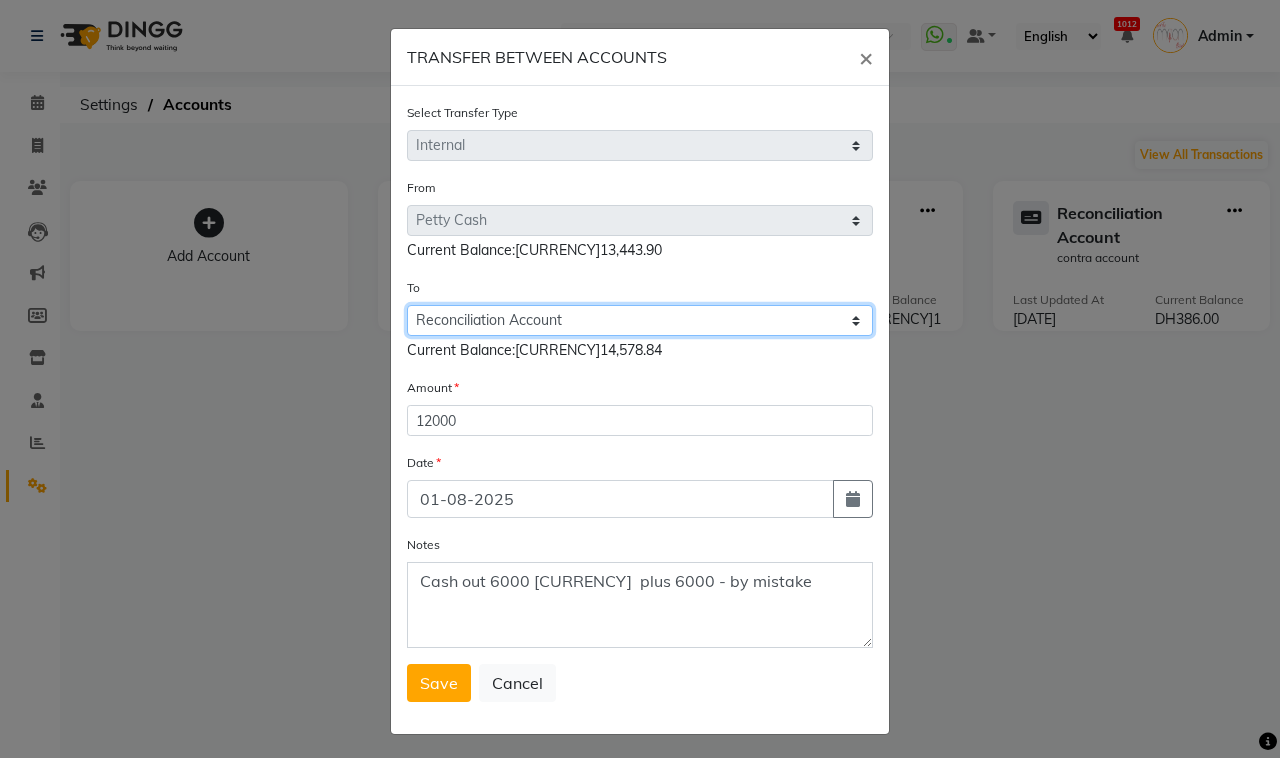 click on "Select Petty Cash Business Bank Account Reconciliation Account" 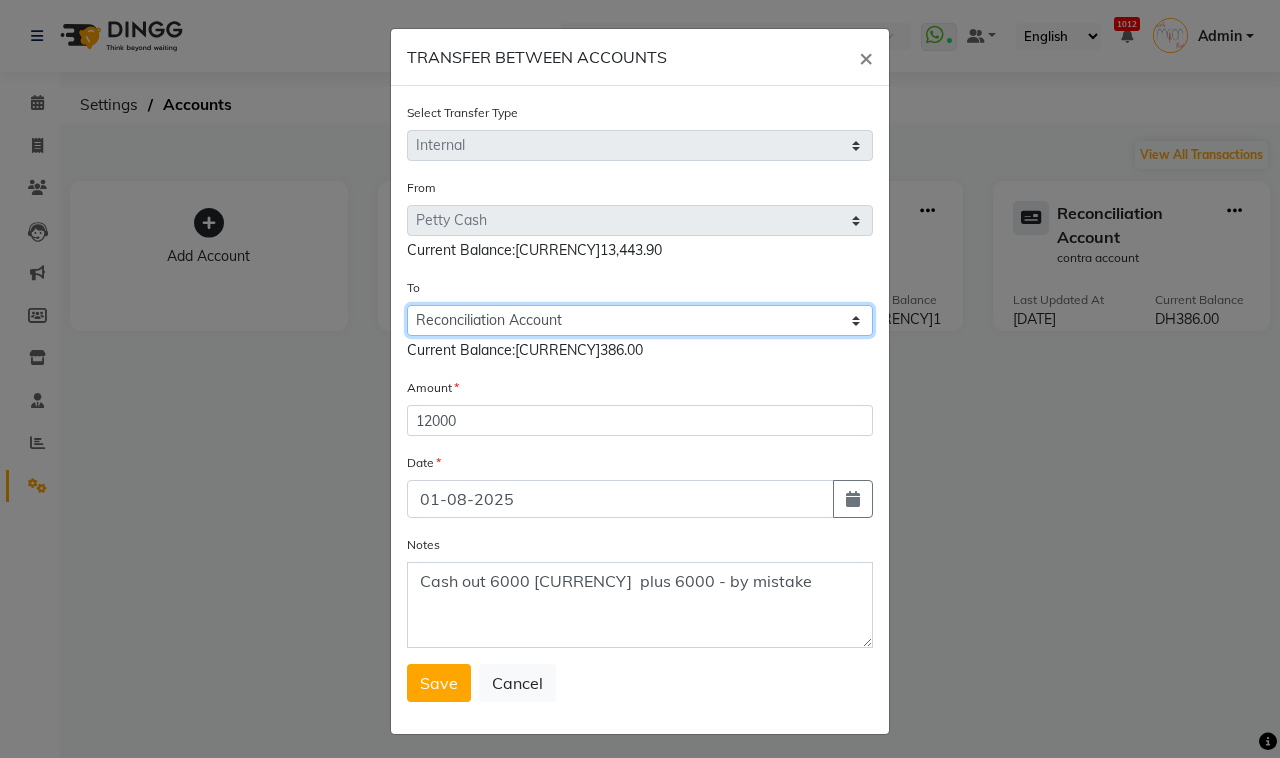 click on "Select Petty Cash Business Bank Account Reconciliation Account" 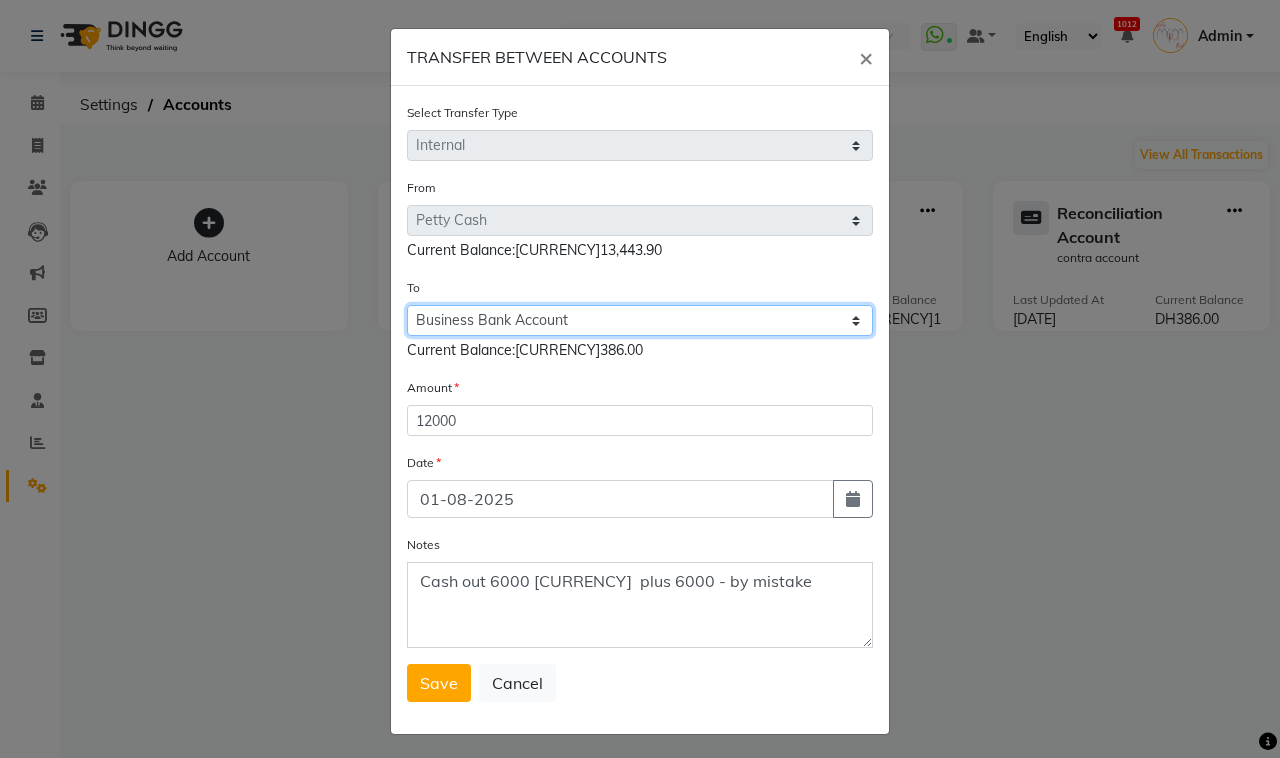 click on "Select Petty Cash Business Bank Account Reconciliation Account" 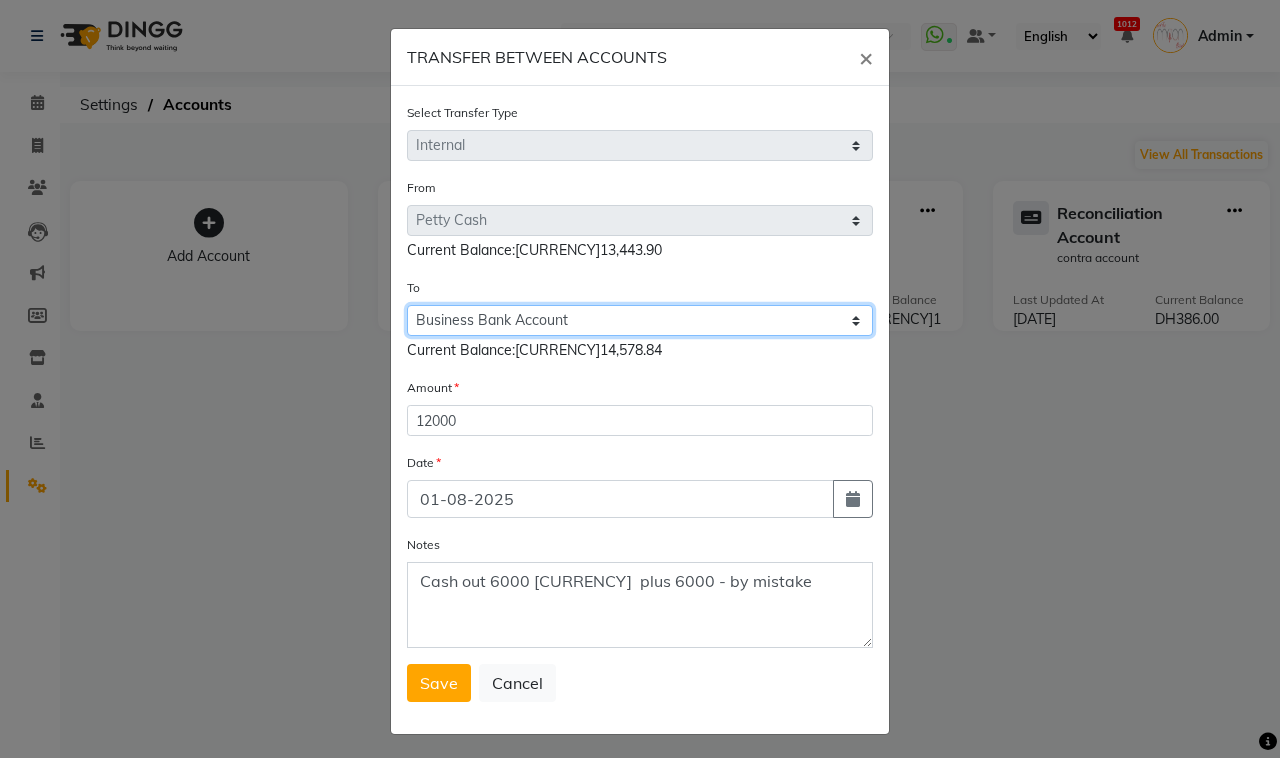click on "Select Petty Cash Business Bank Account Reconciliation Account" 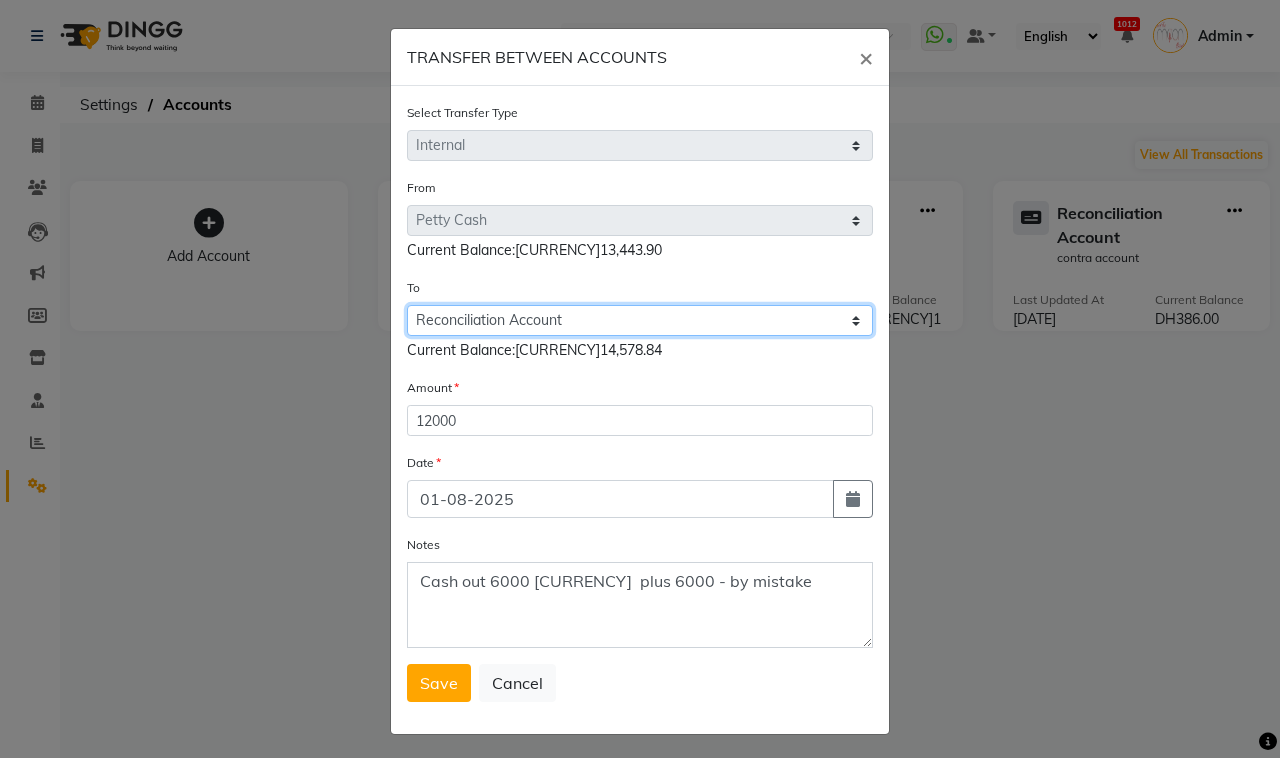 click on "Select Petty Cash Business Bank Account Reconciliation Account" 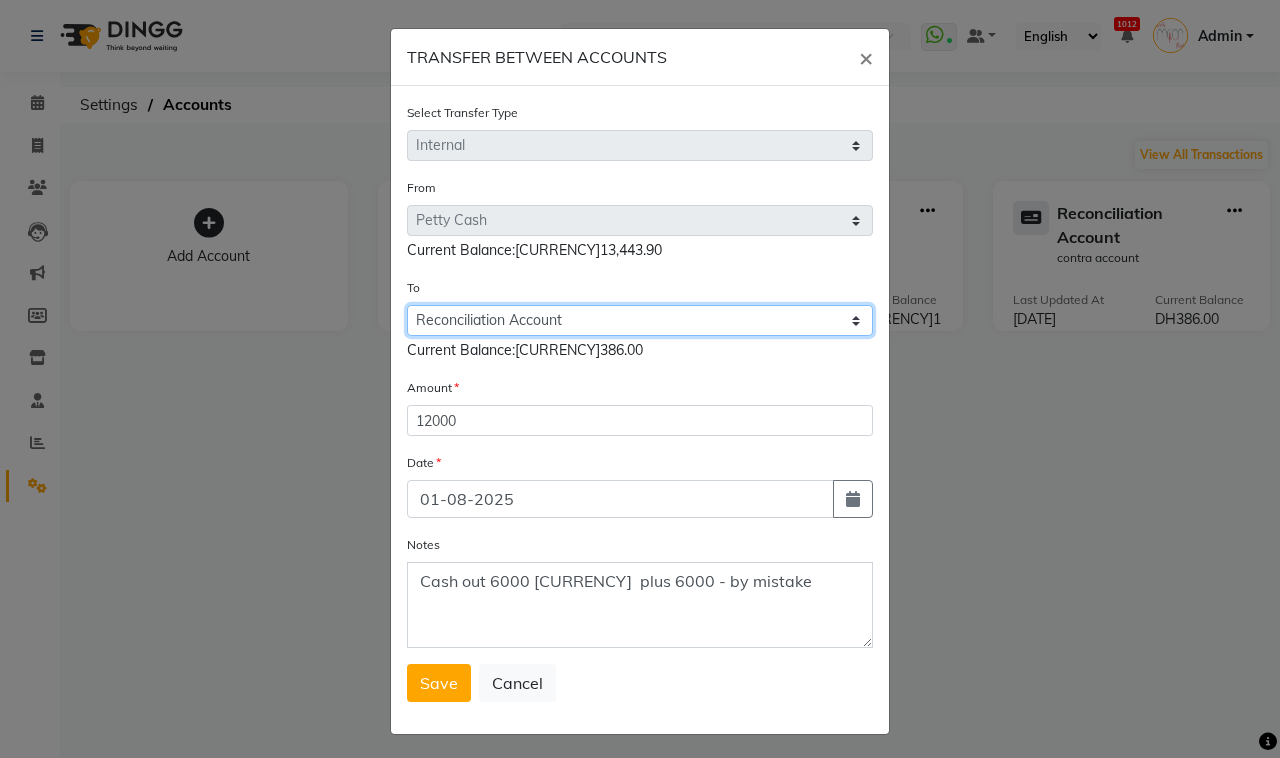 click on "Select Petty Cash Business Bank Account Reconciliation Account" 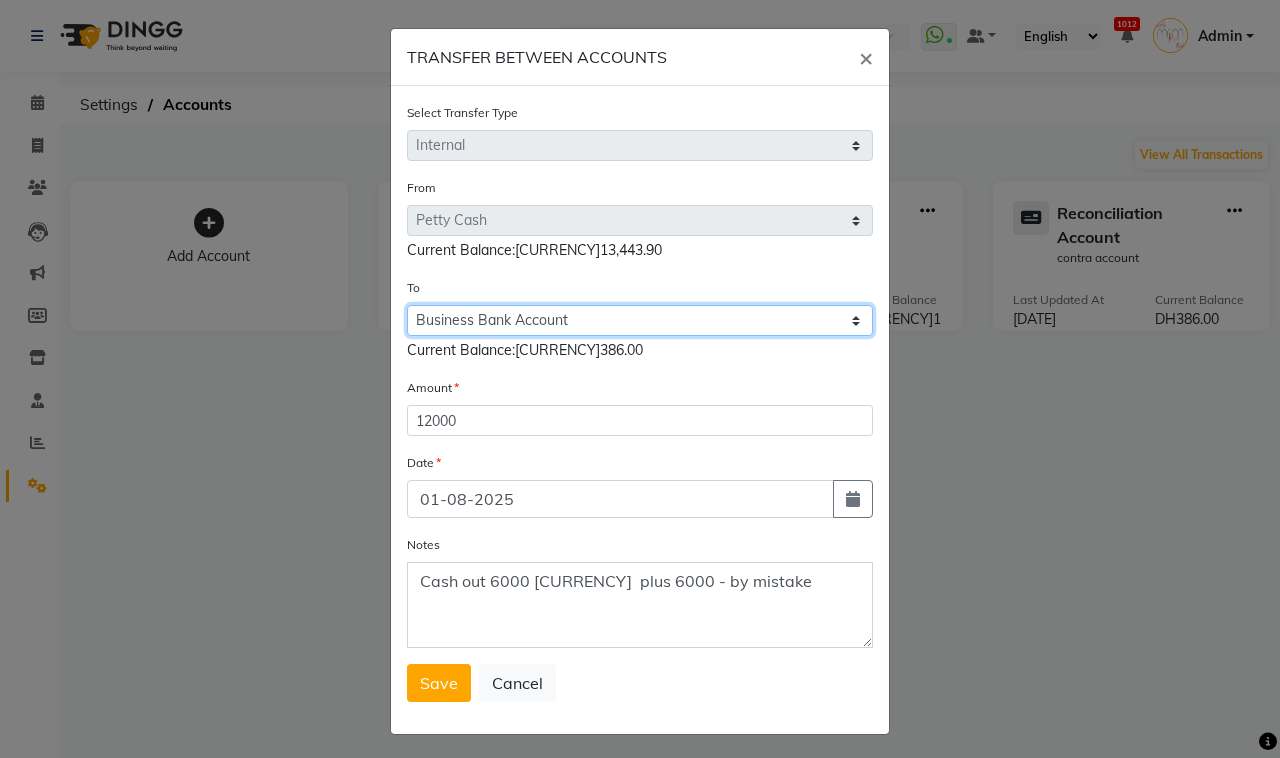 click on "Select Petty Cash Business Bank Account Reconciliation Account" 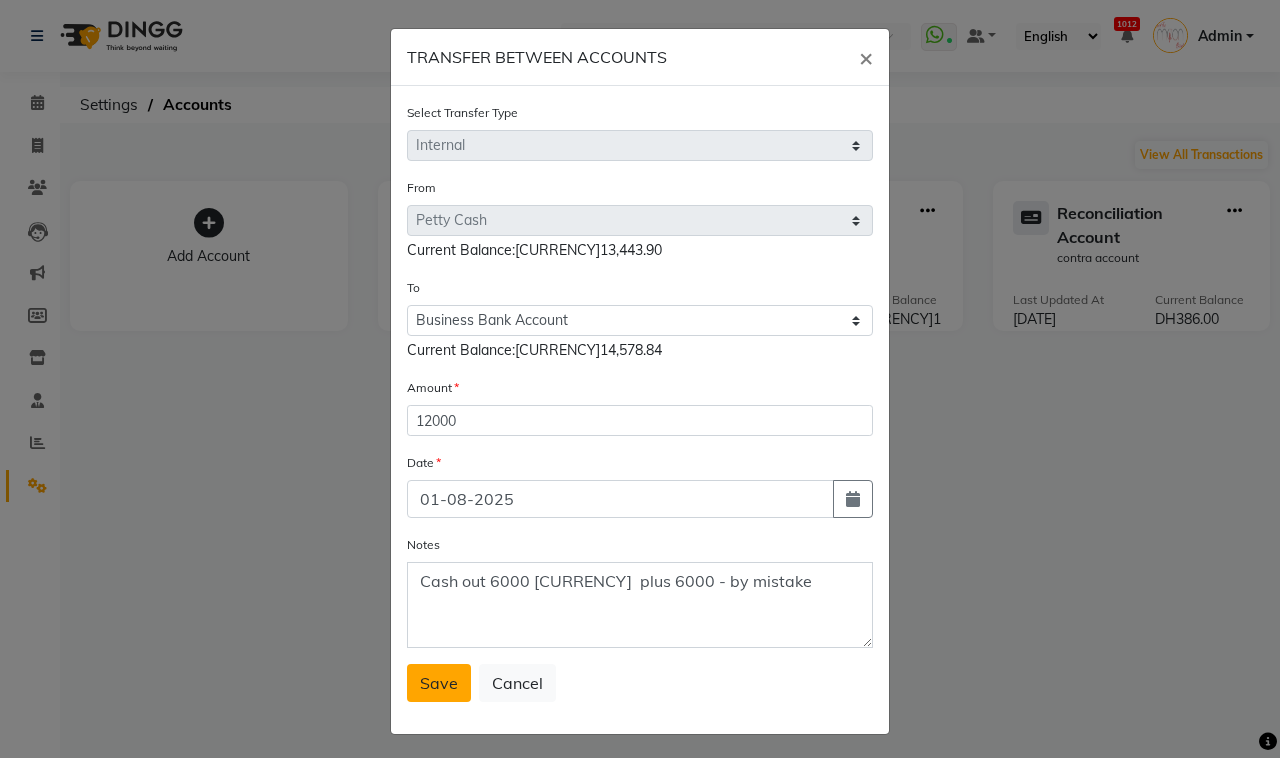 click on "Save" at bounding box center [439, 683] 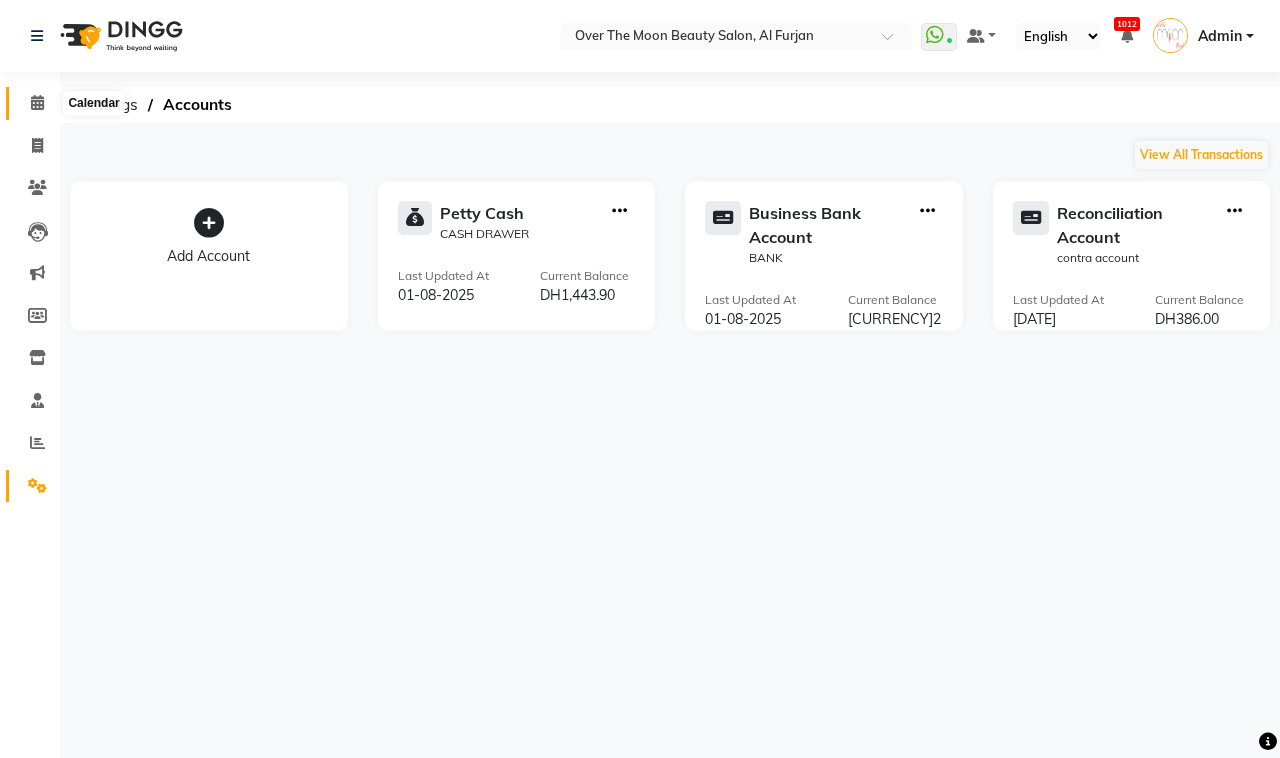 click 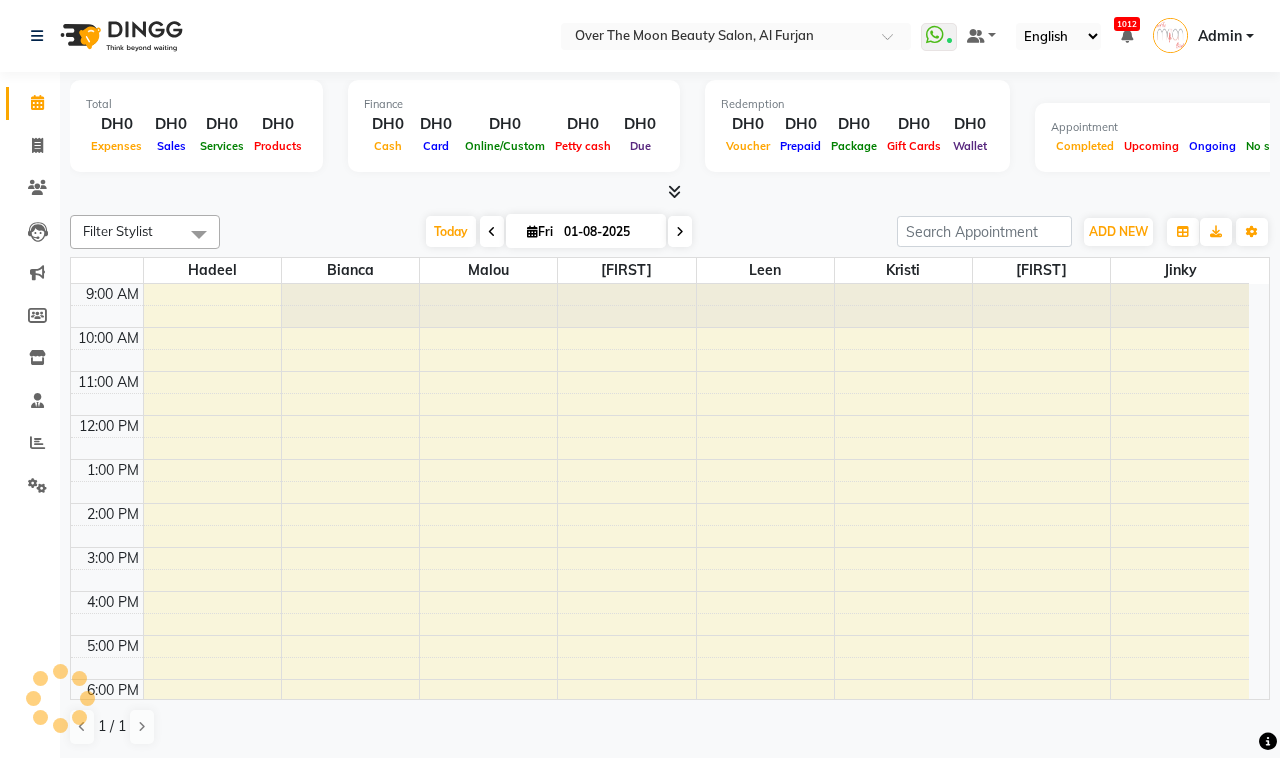 scroll, scrollTop: 0, scrollLeft: 0, axis: both 